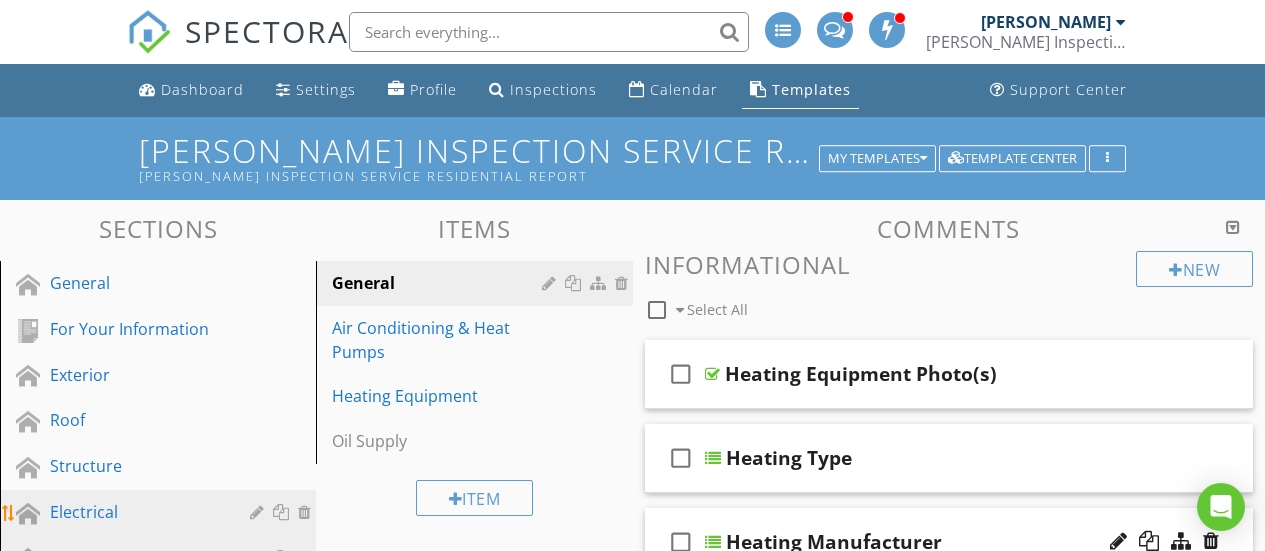 scroll, scrollTop: 241, scrollLeft: 0, axis: vertical 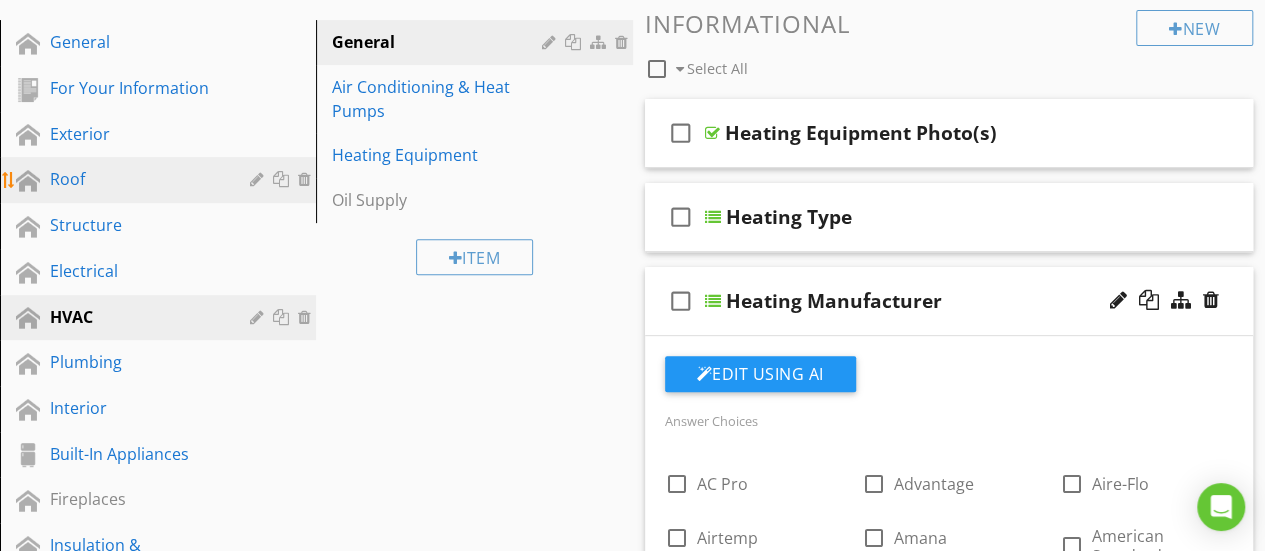 click on "Roof" at bounding box center [135, 179] 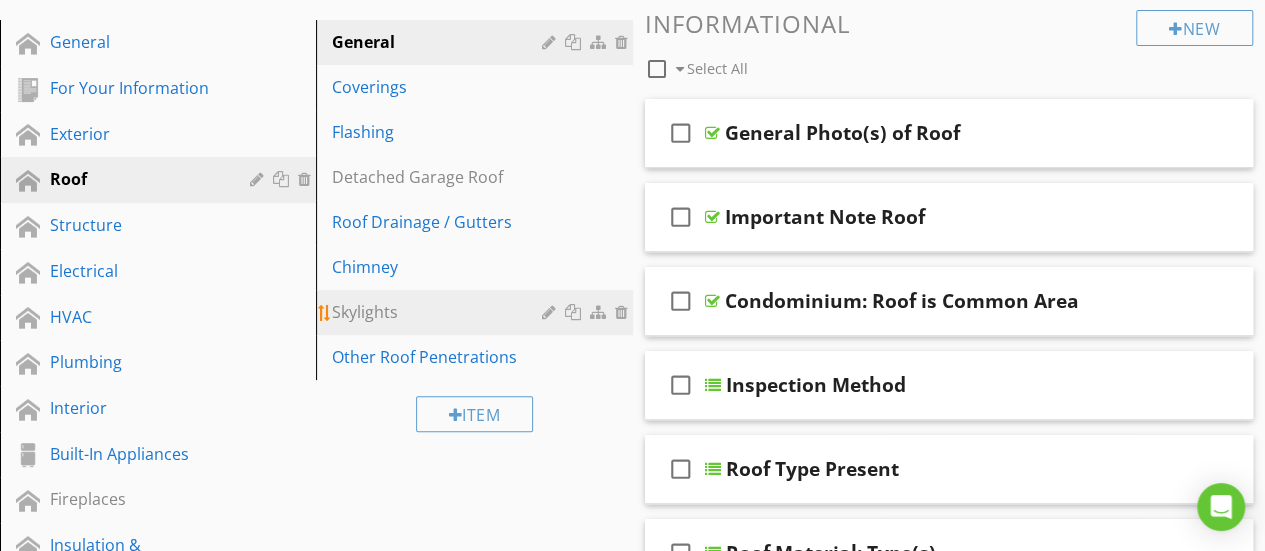 click on "Skylights" at bounding box center [439, 312] 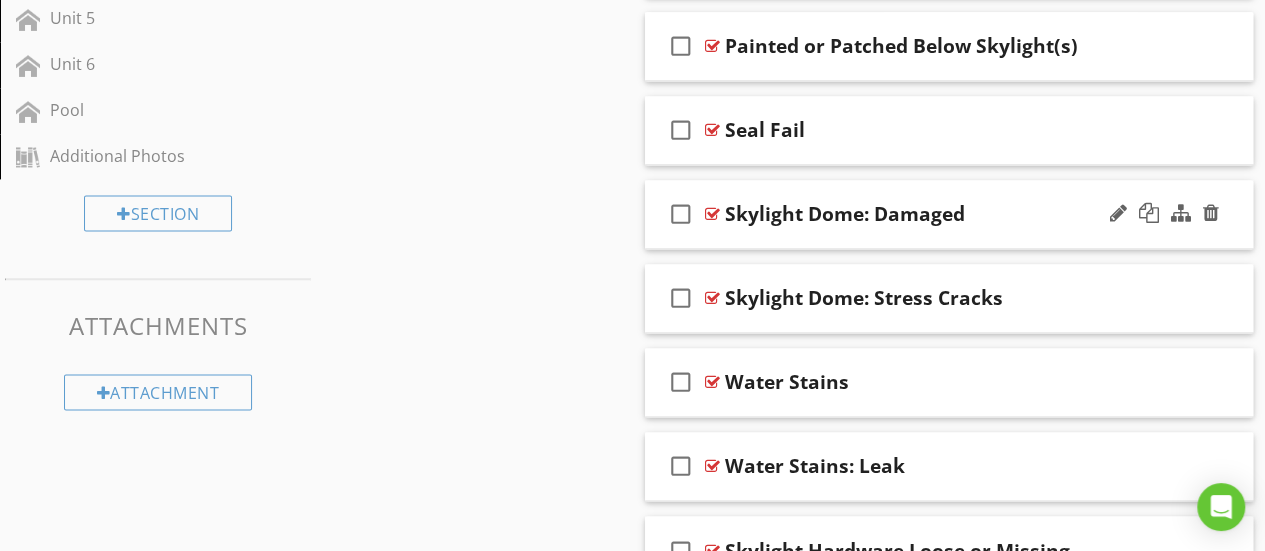 scroll, scrollTop: 1473, scrollLeft: 0, axis: vertical 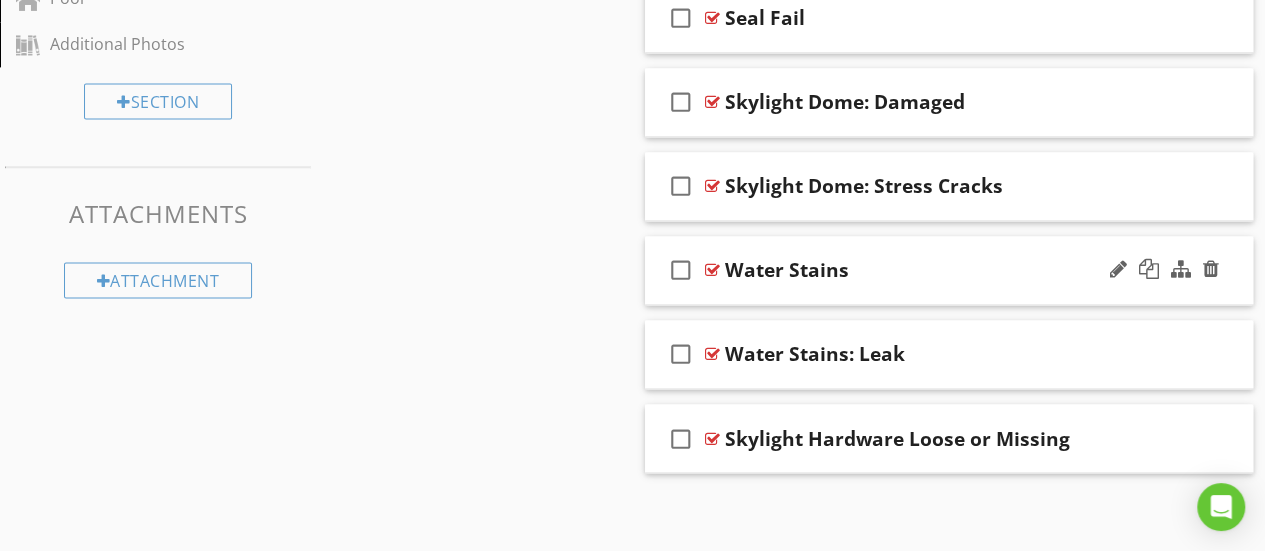 click on "check_box_outline_blank
Water Stains" at bounding box center [949, 270] 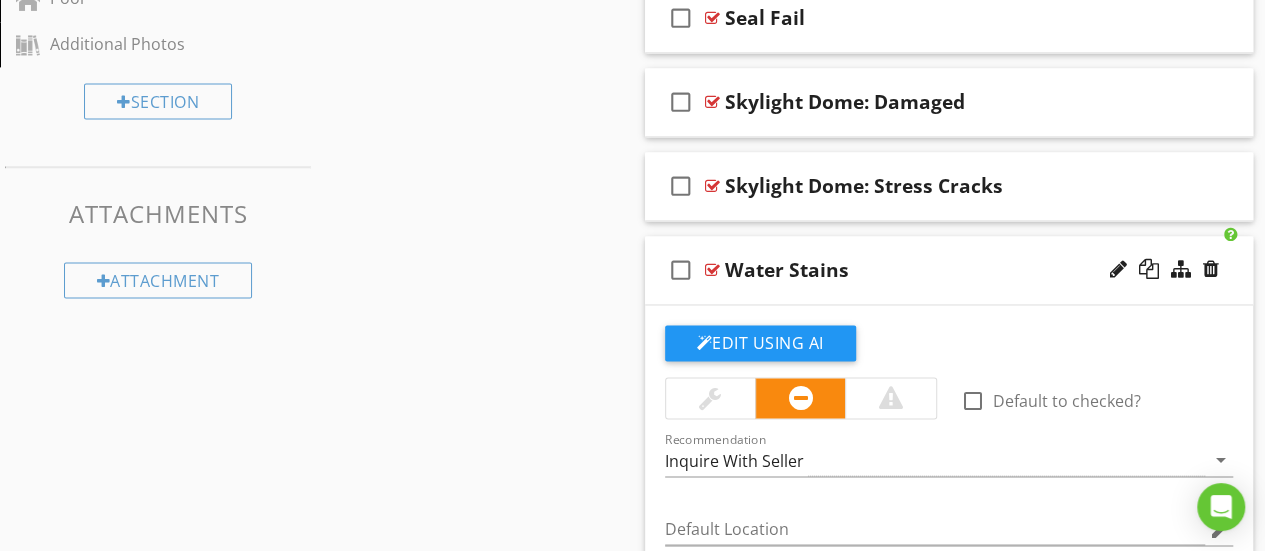 click on "check_box_outline_blank
Water Stains" at bounding box center (949, 270) 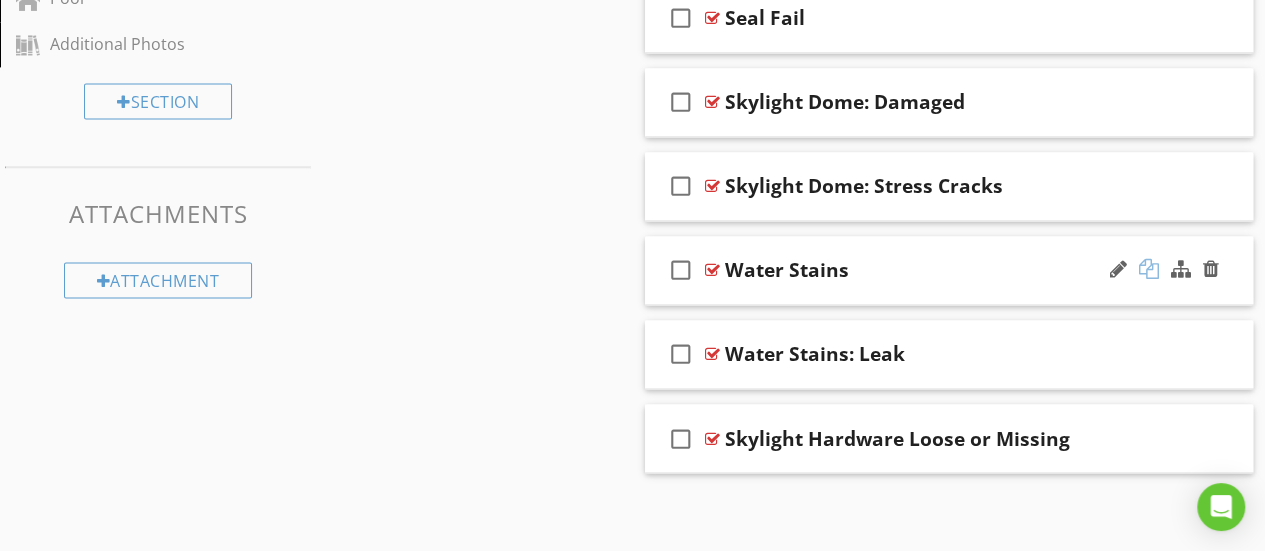click at bounding box center [1149, 269] 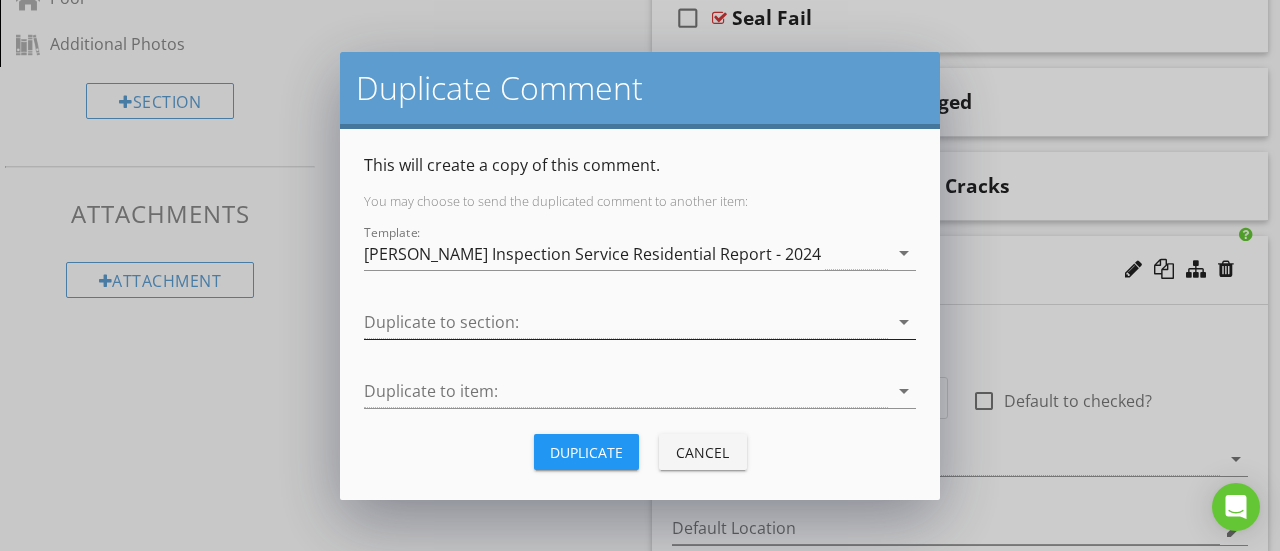 click at bounding box center [626, 322] 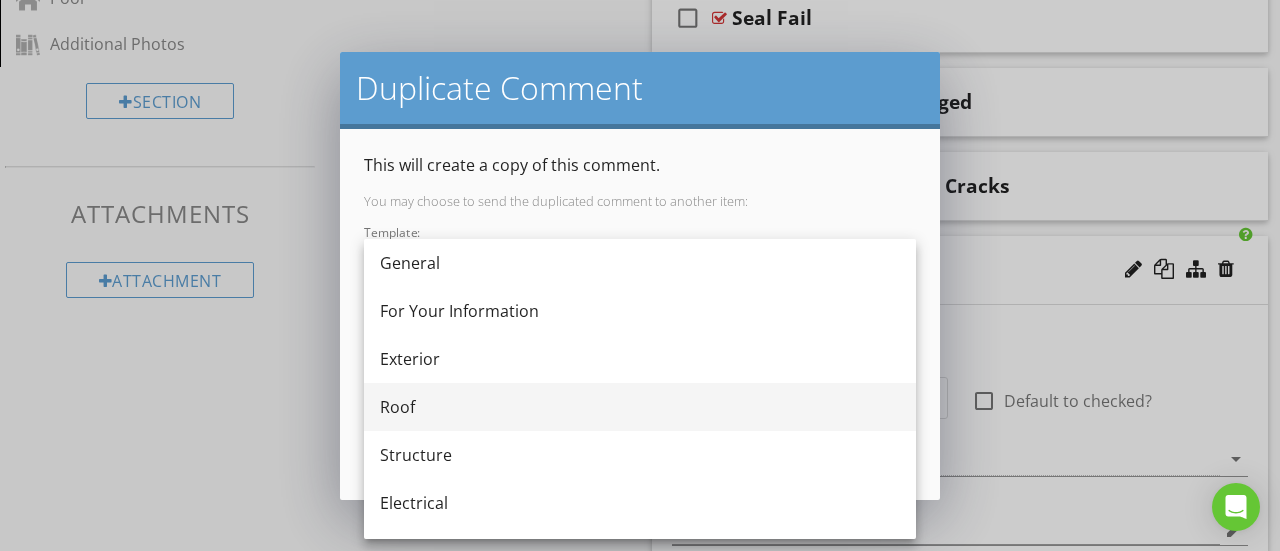 click on "Roof" at bounding box center [640, 407] 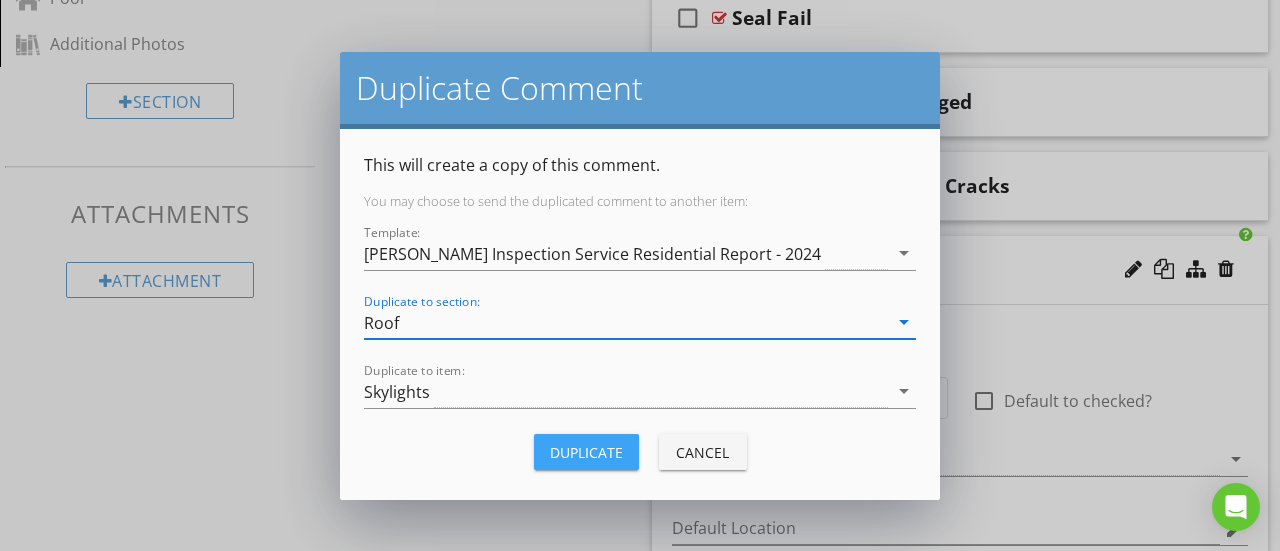 click on "Duplicate" at bounding box center (586, 452) 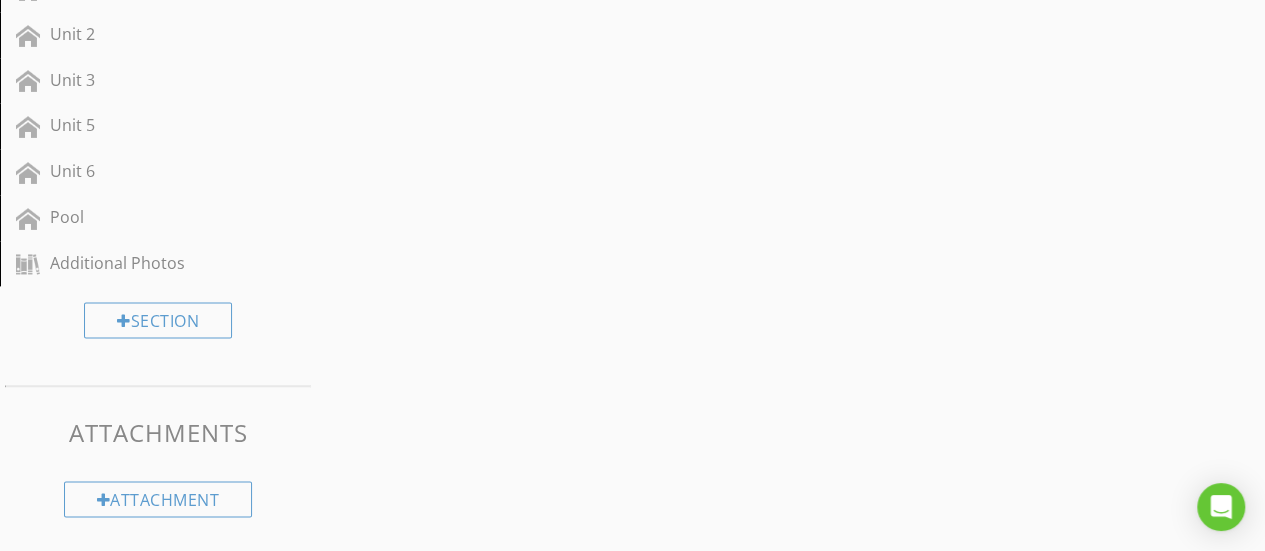 scroll, scrollTop: 1473, scrollLeft: 0, axis: vertical 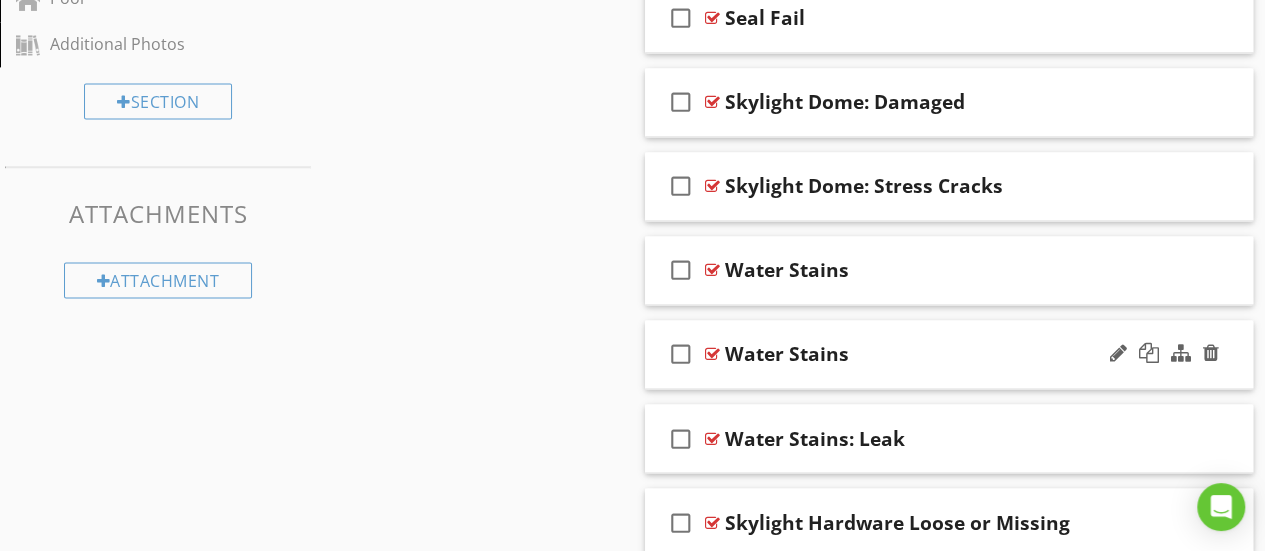 click on "check_box_outline_blank
Water Stains" at bounding box center (949, 354) 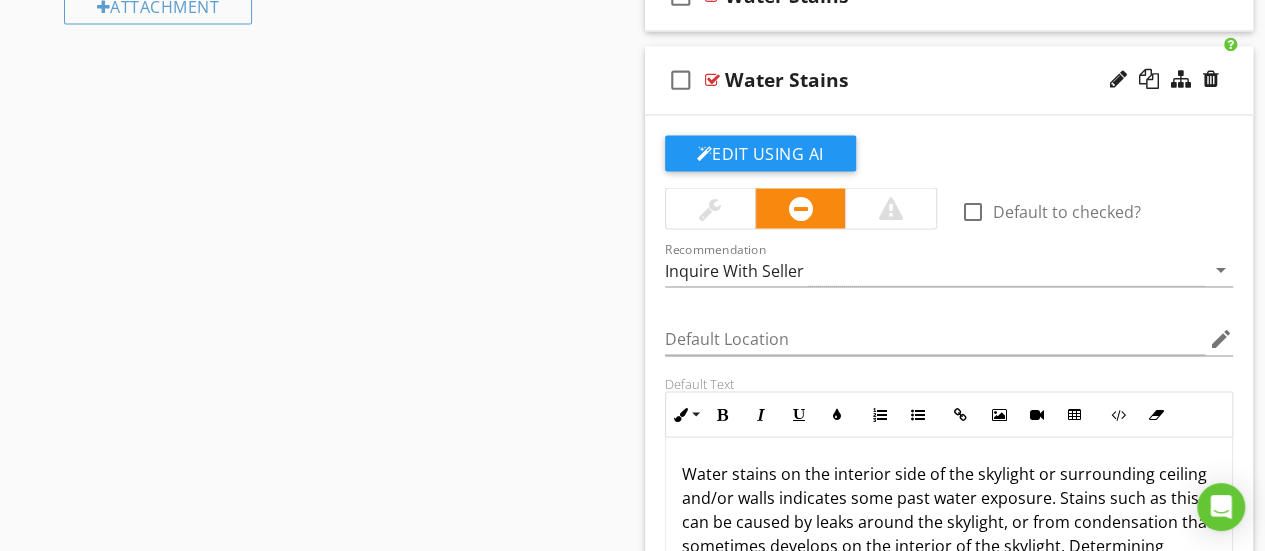 scroll, scrollTop: 1773, scrollLeft: 0, axis: vertical 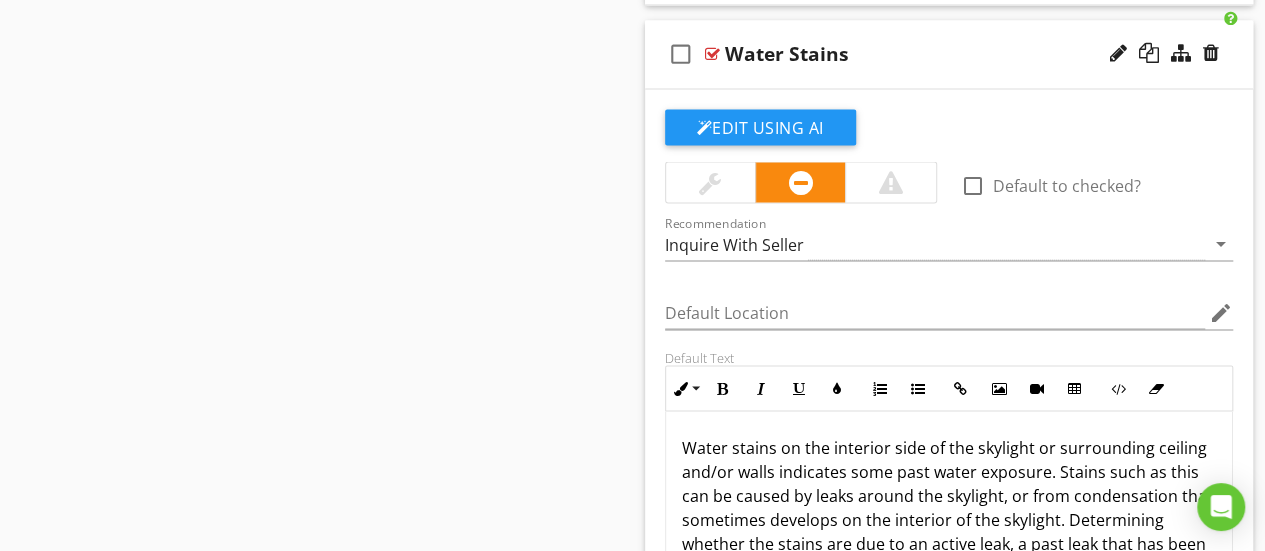 click on "Water stains on the interior side of the skylight or surrounding ceiling and/or walls indicates some past water exposure. Stains such as this can be caused by leaks around the skylight, or from condensation that sometimes develops on the interior of the skylight. Determining whether the stains are due to an active leak, a past leak that has been repaired, or from condensation is beyond the scope of this inspection. Inquire with the seller as to the cause of the stains and if any past repairs have been made. If no repair history is available, recommend further evaluation by a qualified roofer to determine if any active leaks may be present. Repair as needed." at bounding box center [949, 555] 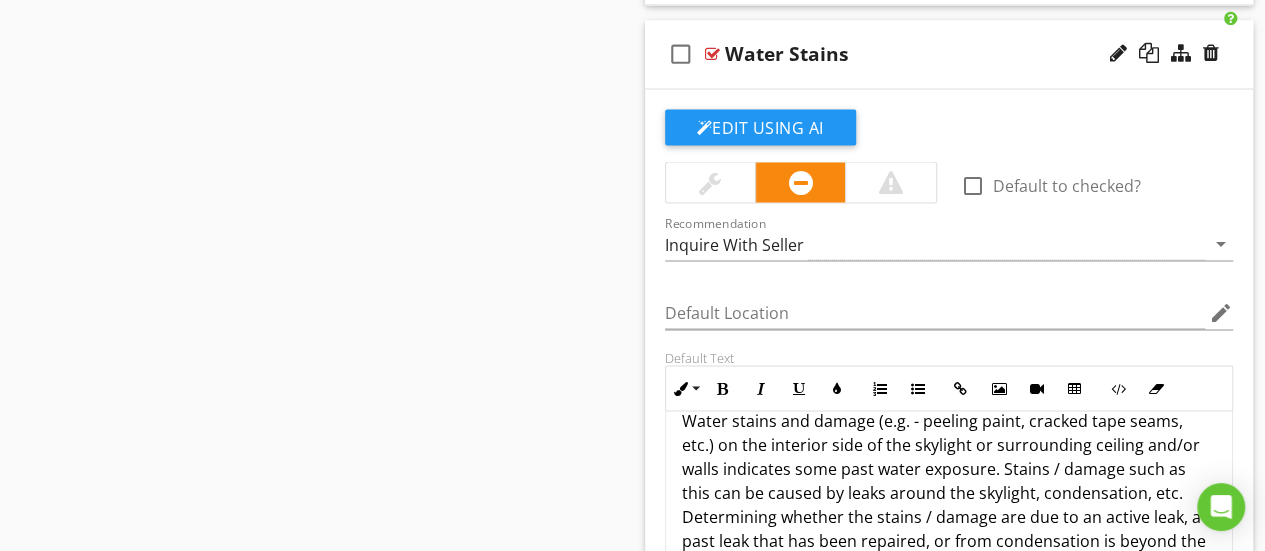 scroll, scrollTop: 0, scrollLeft: 0, axis: both 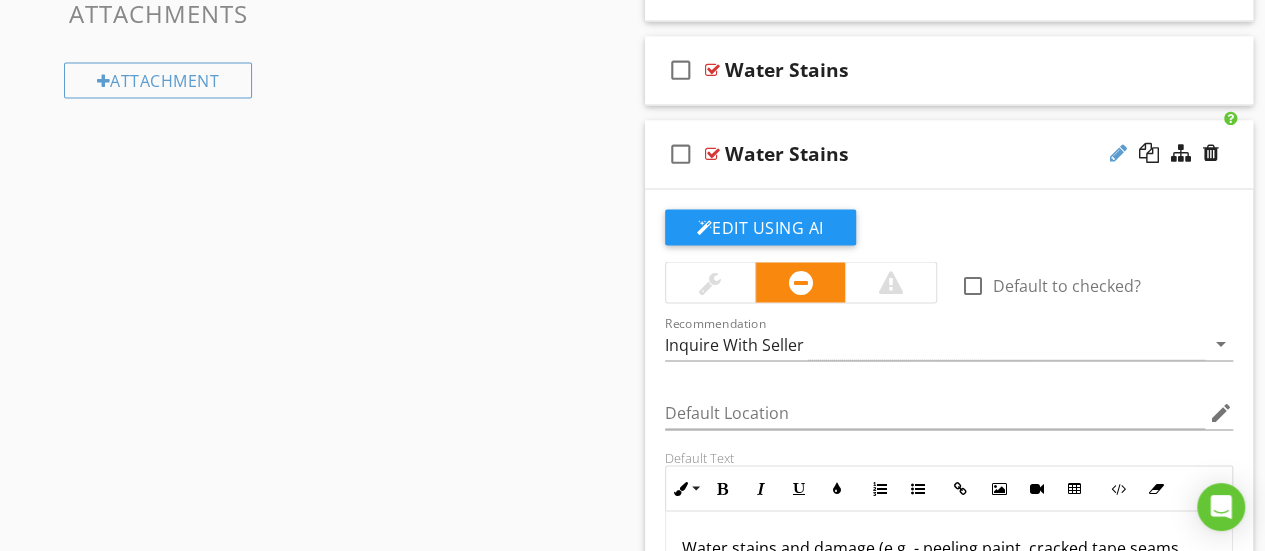 click at bounding box center [1118, 153] 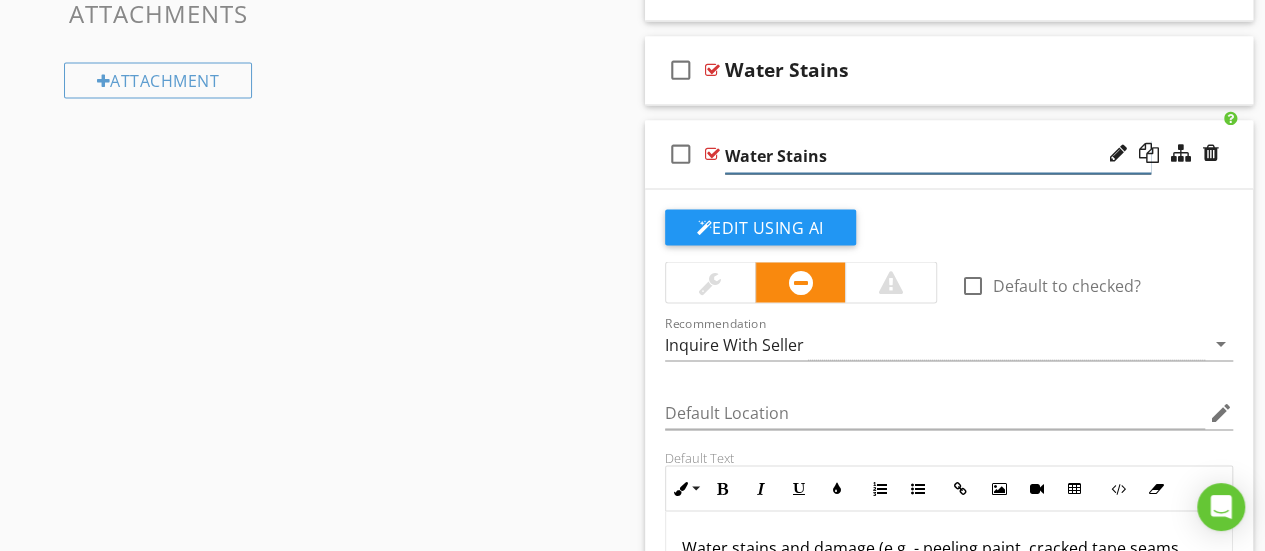 click on "Water Stains" at bounding box center [938, 156] 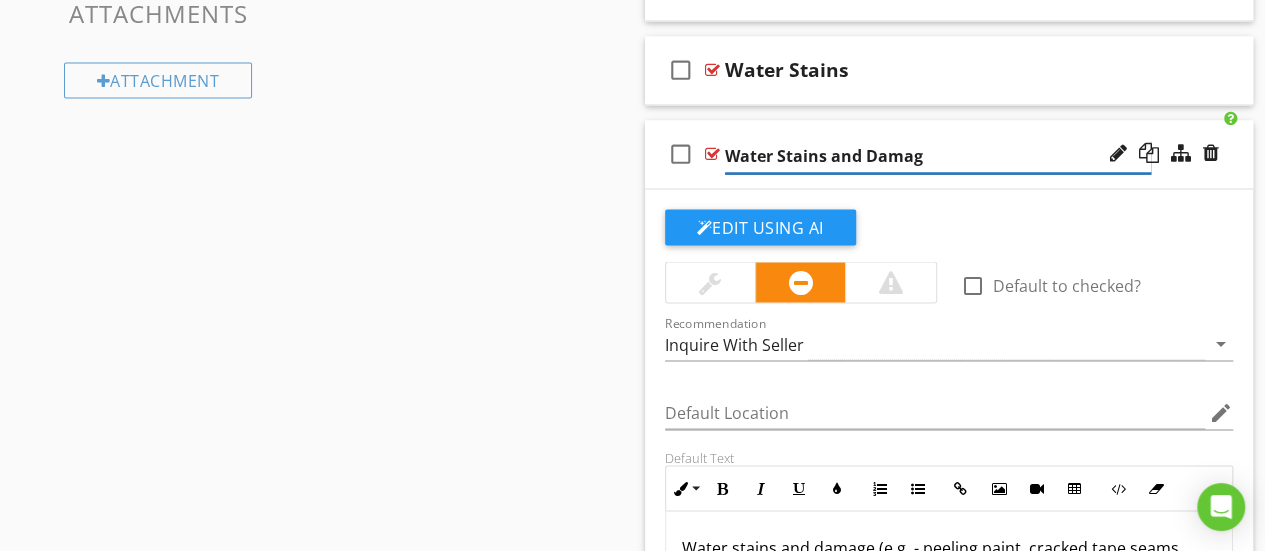 type on "Water Stains and Damage" 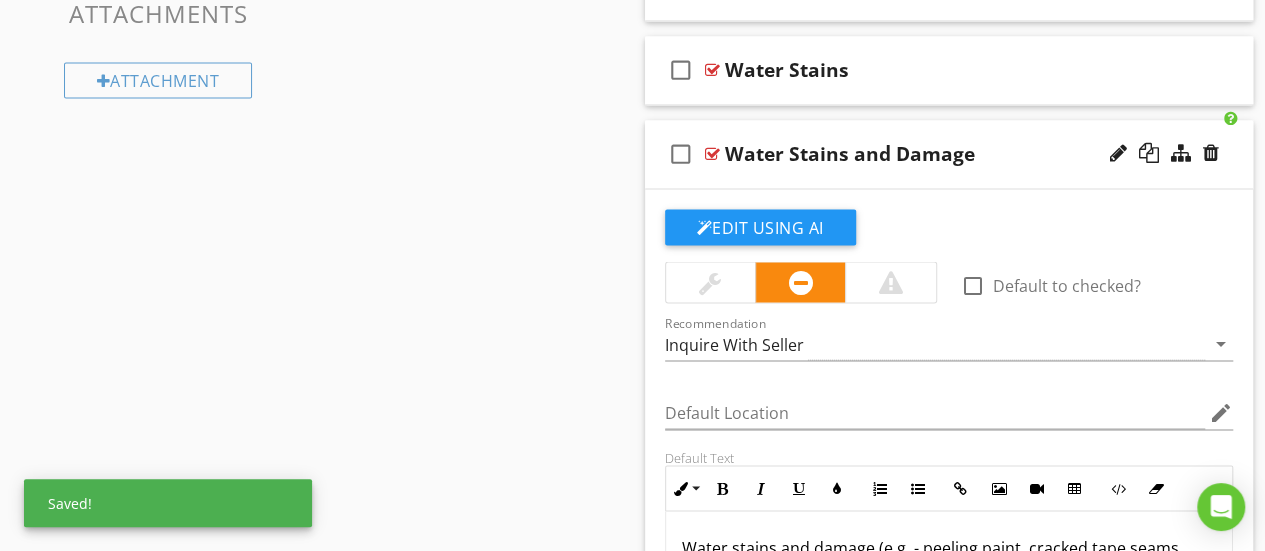 click on "Sections
General           For Your Information           Exterior            Roof           Structure           Electrical           HVAC           Plumbing           Interior           Built-In Appliances           Fireplaces           Insulation & Ventilation           WDI/Pests/Vermin           Closing Comments           [US_STATE] Home Inspection Standards           Unit 1            Disclosure           Final Checklist           Addition Structure           Unit 4           In-law apartment            Unit 2           Unit 3           Unit 5           Unit 6           Pool           Additional Photos
Section
Attachments
Attachment
Items
General           Coverings           Flashing           Detached Garage Roof           Roof Drainage / Gutters           Chimney           Skylights           Other Roof Penetrations
Item" at bounding box center (632, -190) 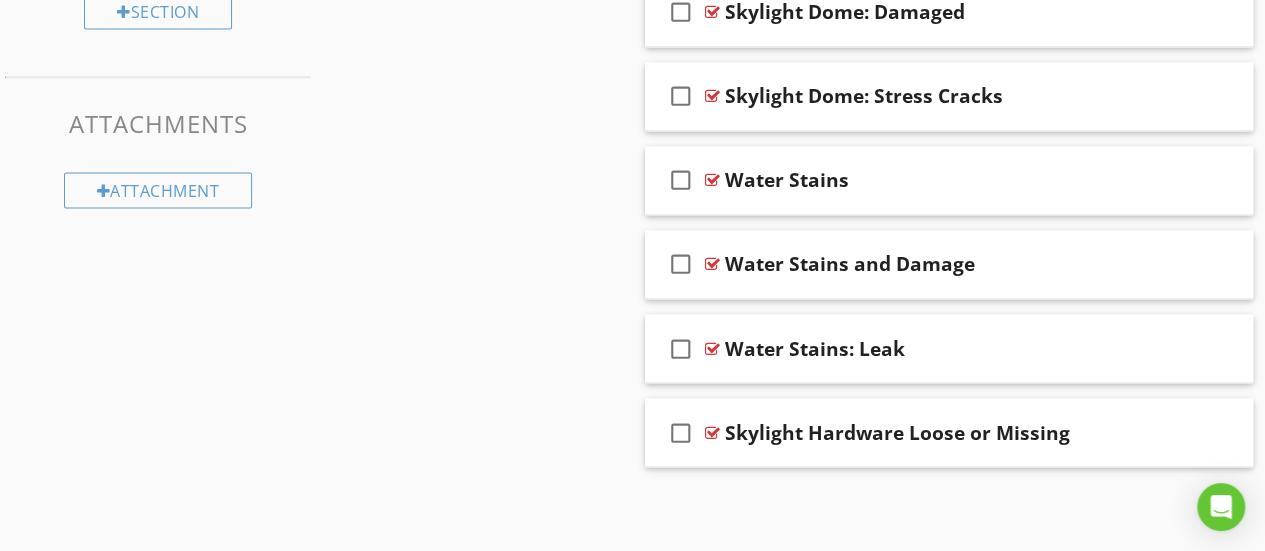 scroll, scrollTop: 1556, scrollLeft: 0, axis: vertical 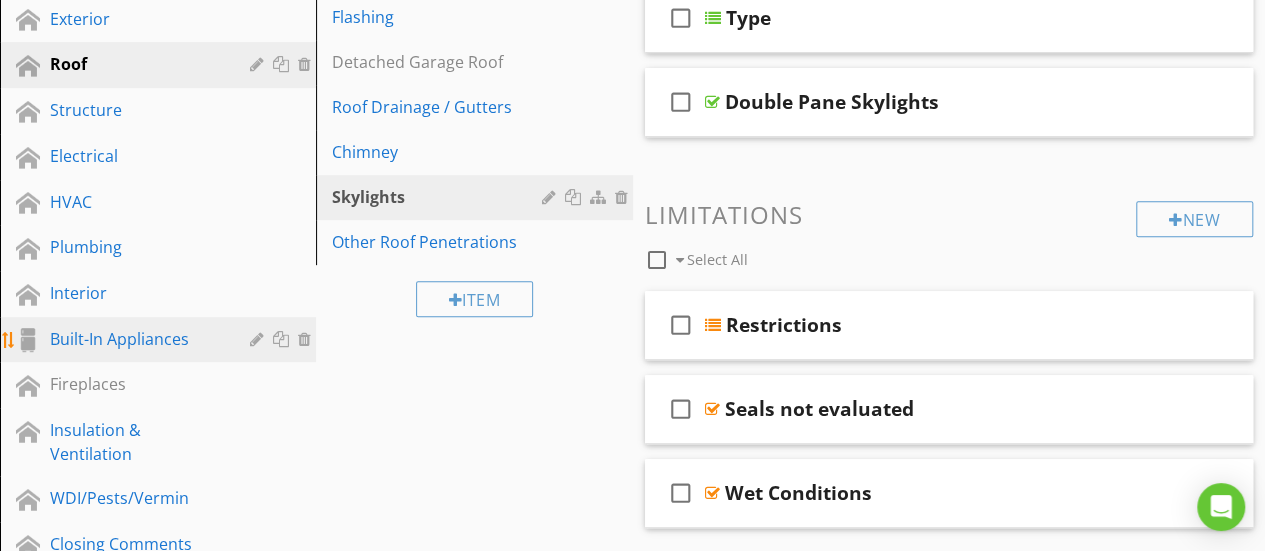 click on "Built-In Appliances" at bounding box center (135, 339) 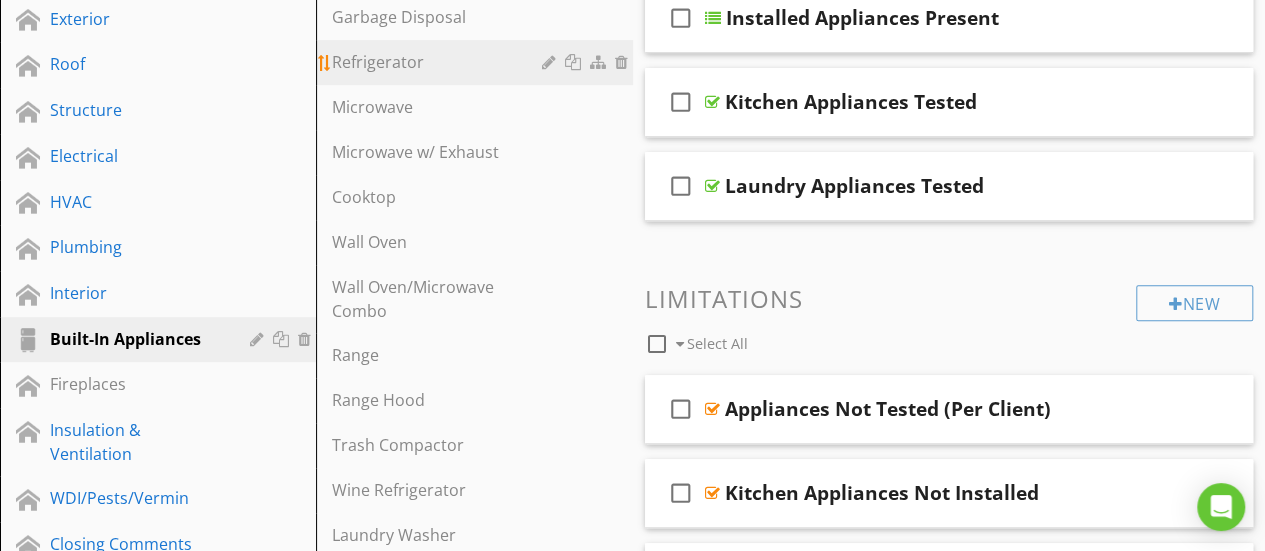 click on "Refrigerator" at bounding box center (439, 62) 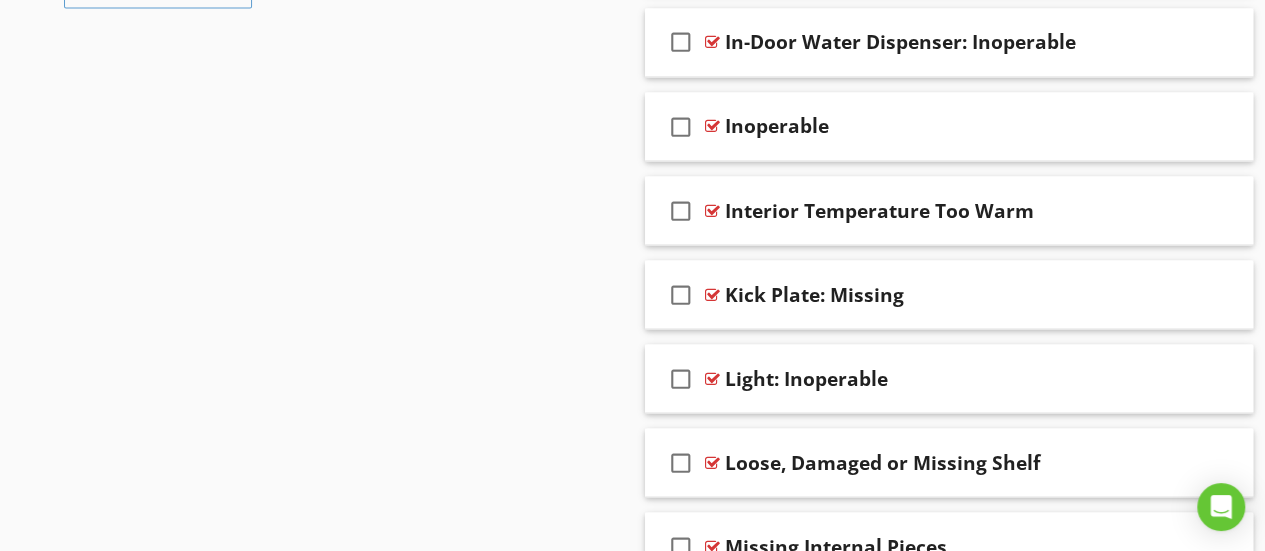 scroll, scrollTop: 1856, scrollLeft: 0, axis: vertical 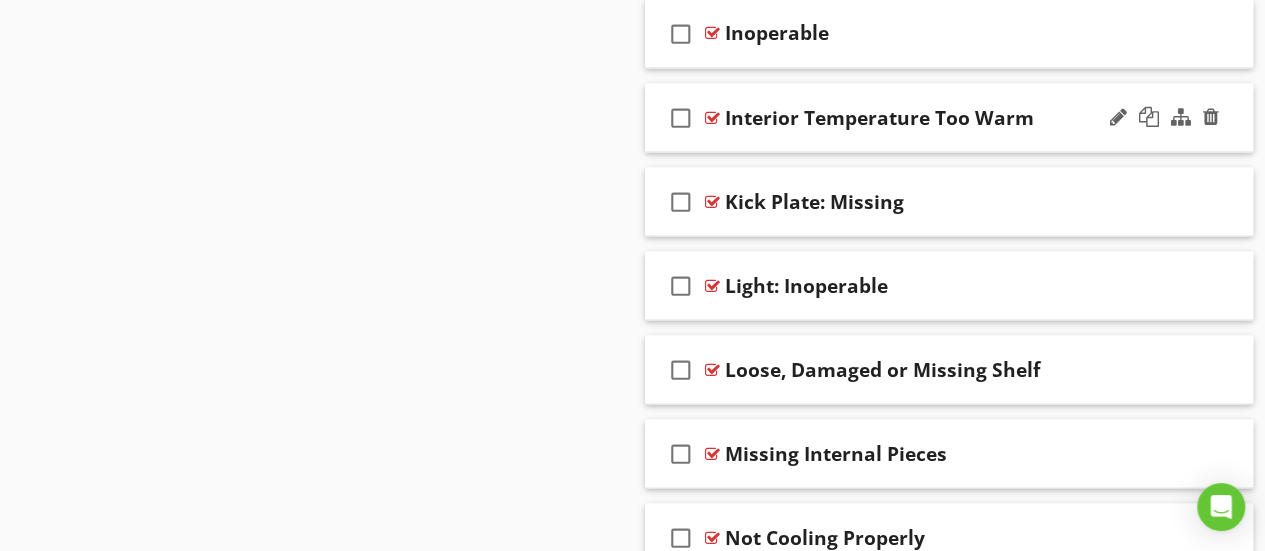 click on "check_box_outline_blank
Interior Temperature Too Warm" at bounding box center [949, 117] 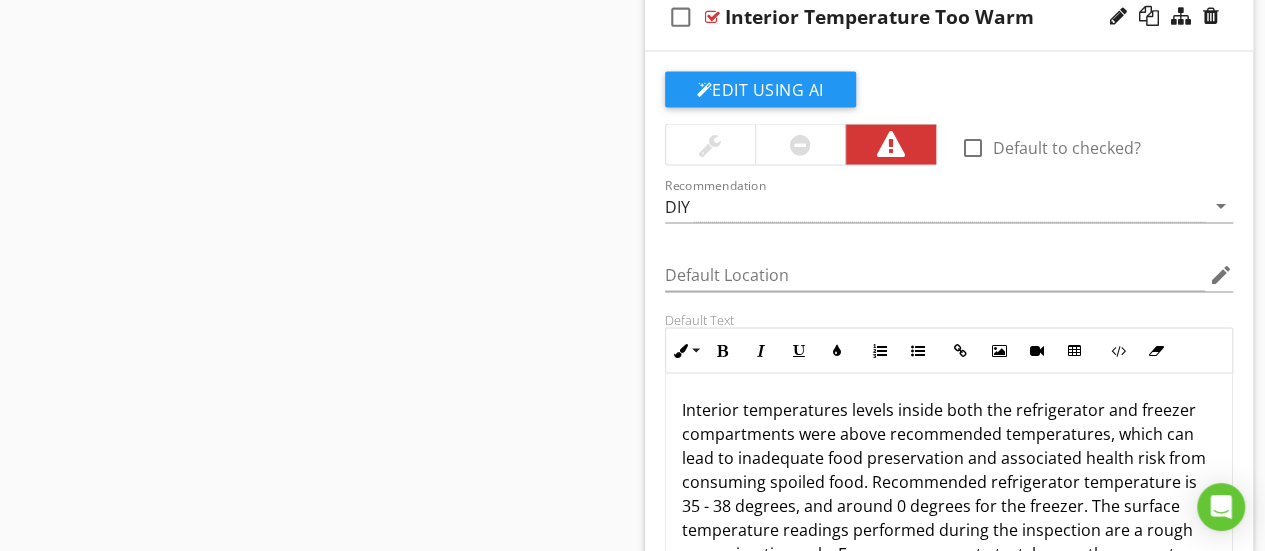 scroll, scrollTop: 1856, scrollLeft: 0, axis: vertical 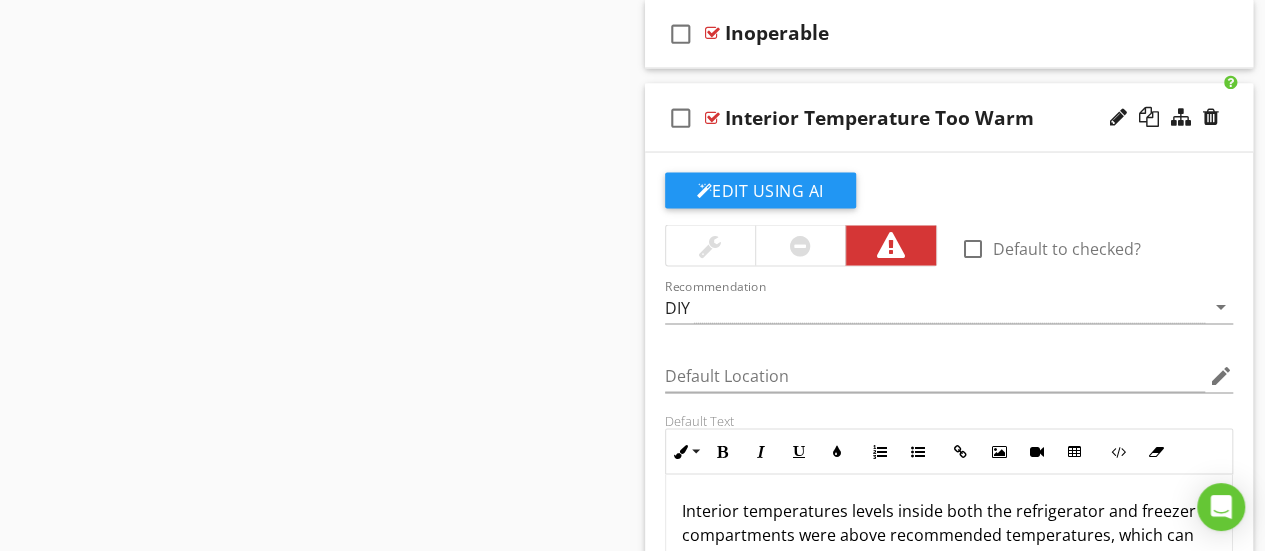 click on "check_box_outline_blank
Interior Temperature Too Warm" at bounding box center [949, 117] 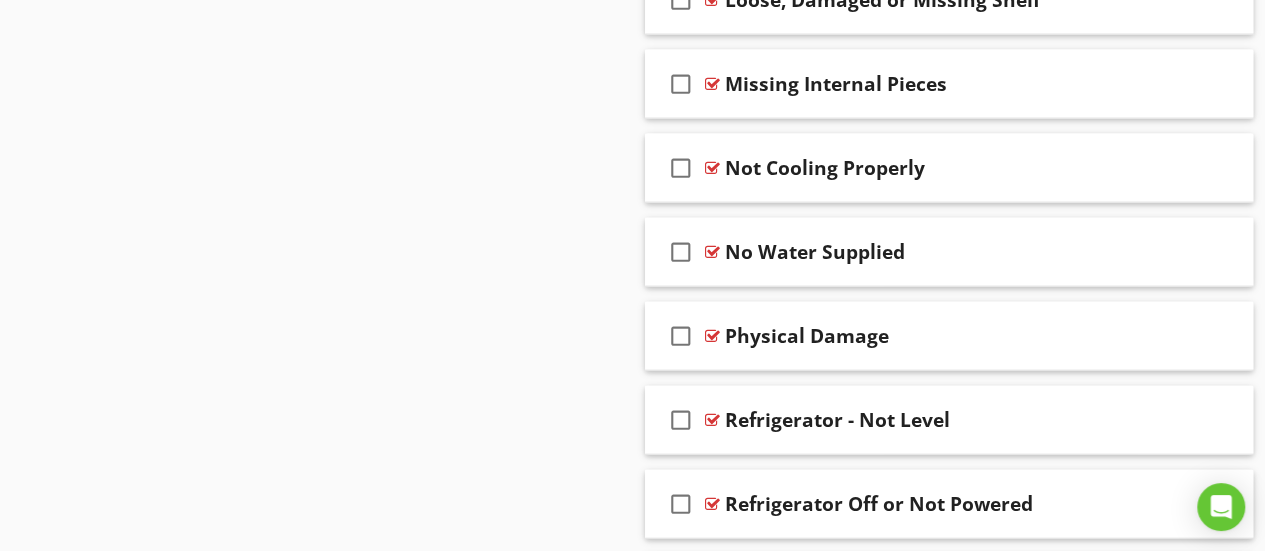scroll, scrollTop: 2256, scrollLeft: 0, axis: vertical 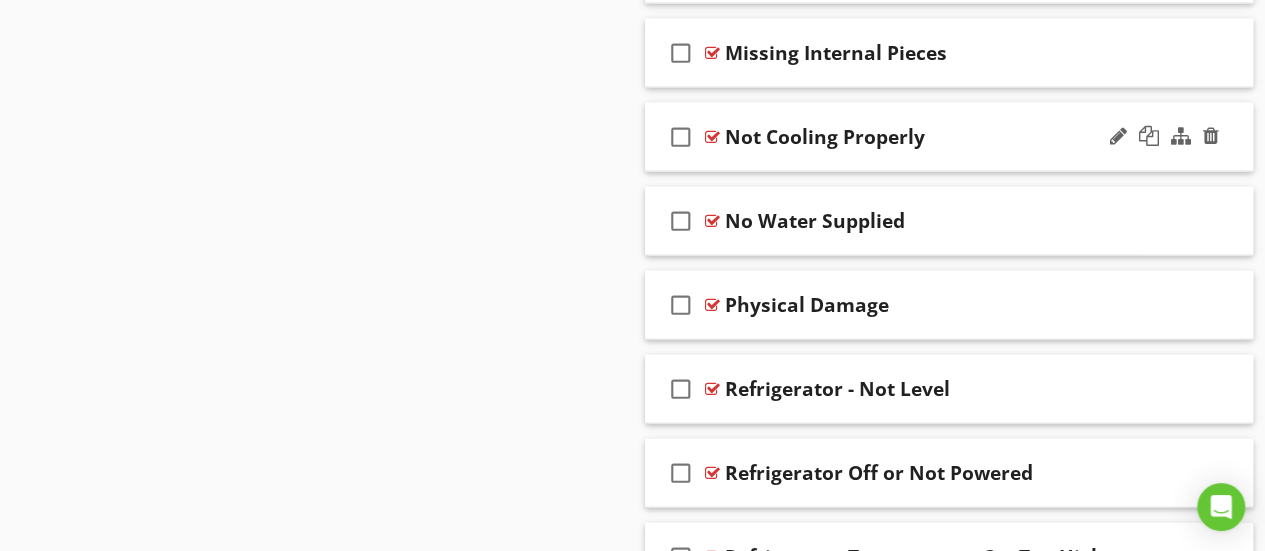 click on "check_box_outline_blank
Not Cooling Properly" at bounding box center (949, 137) 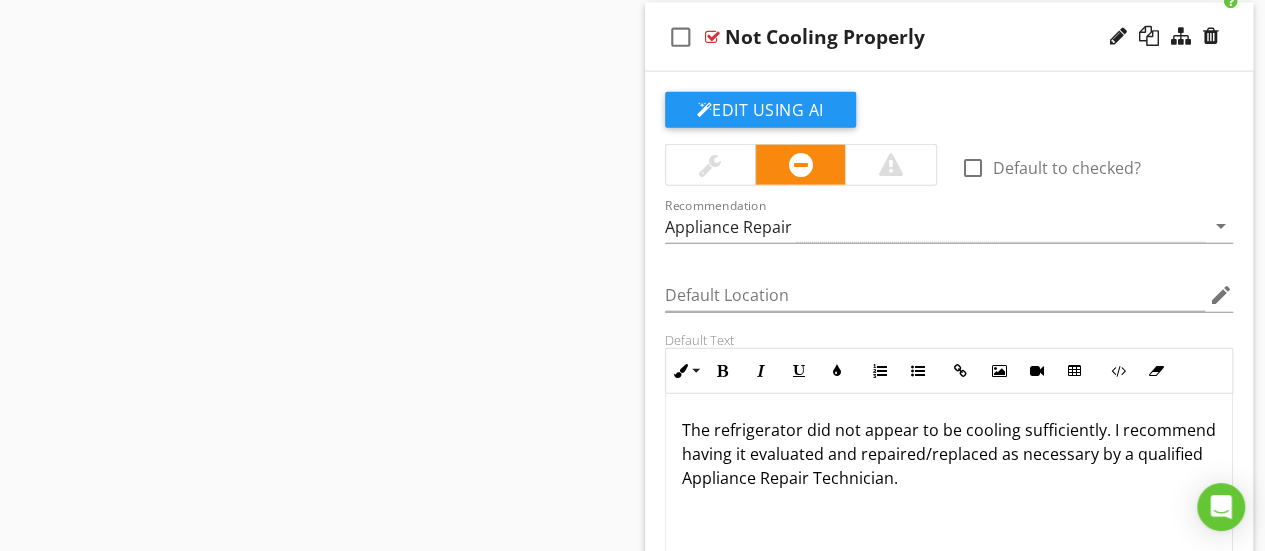 scroll, scrollTop: 2256, scrollLeft: 0, axis: vertical 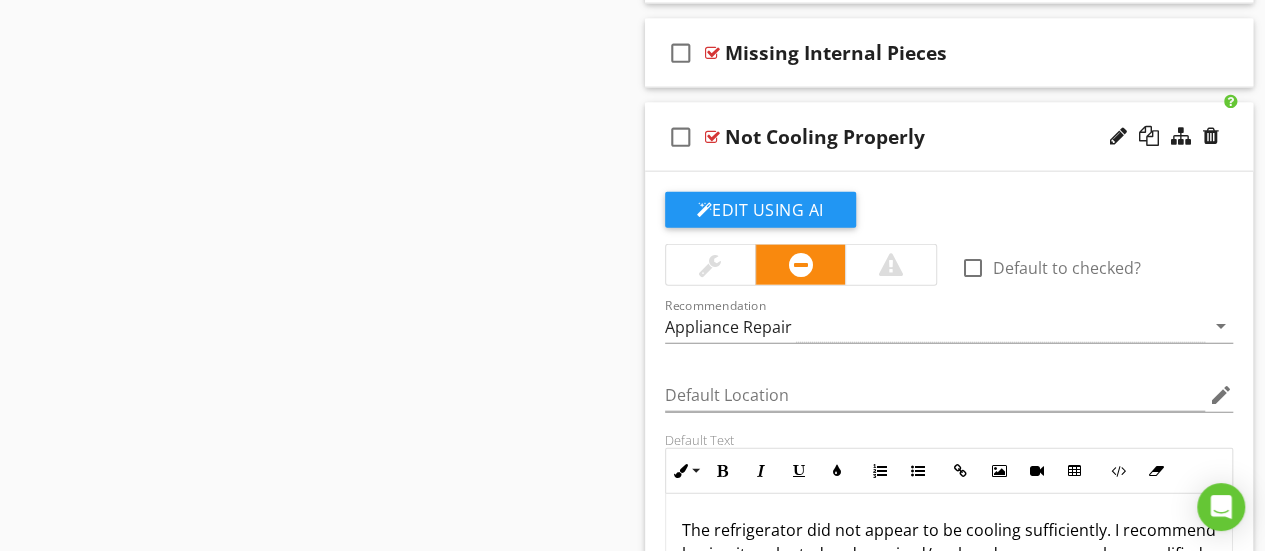 click on "check_box_outline_blank
Not Cooling Properly" at bounding box center (949, 137) 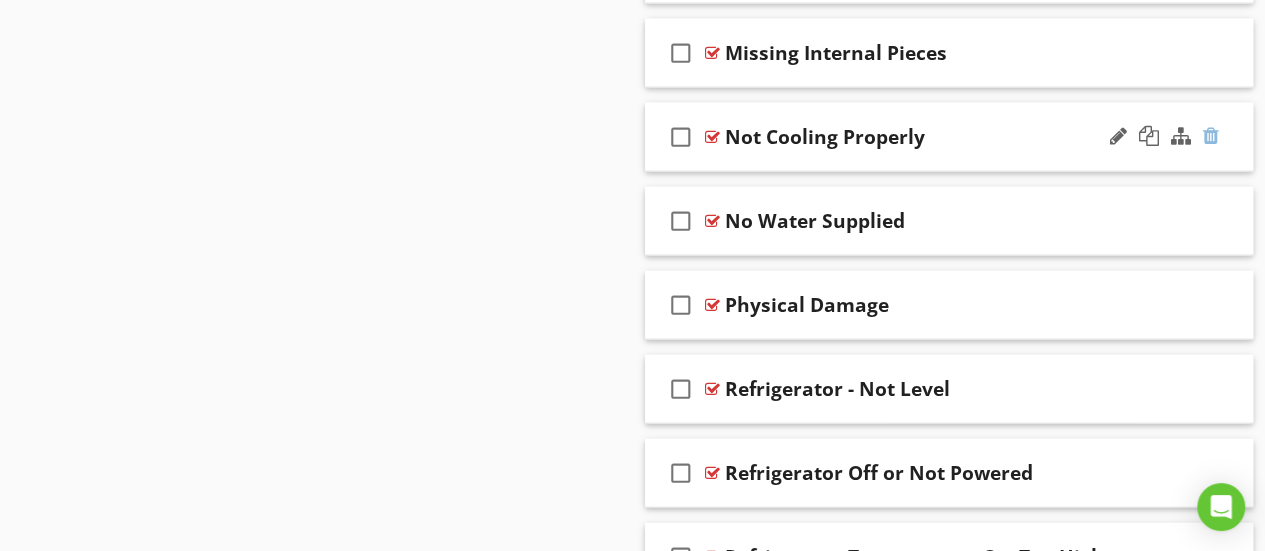 click at bounding box center [1211, 136] 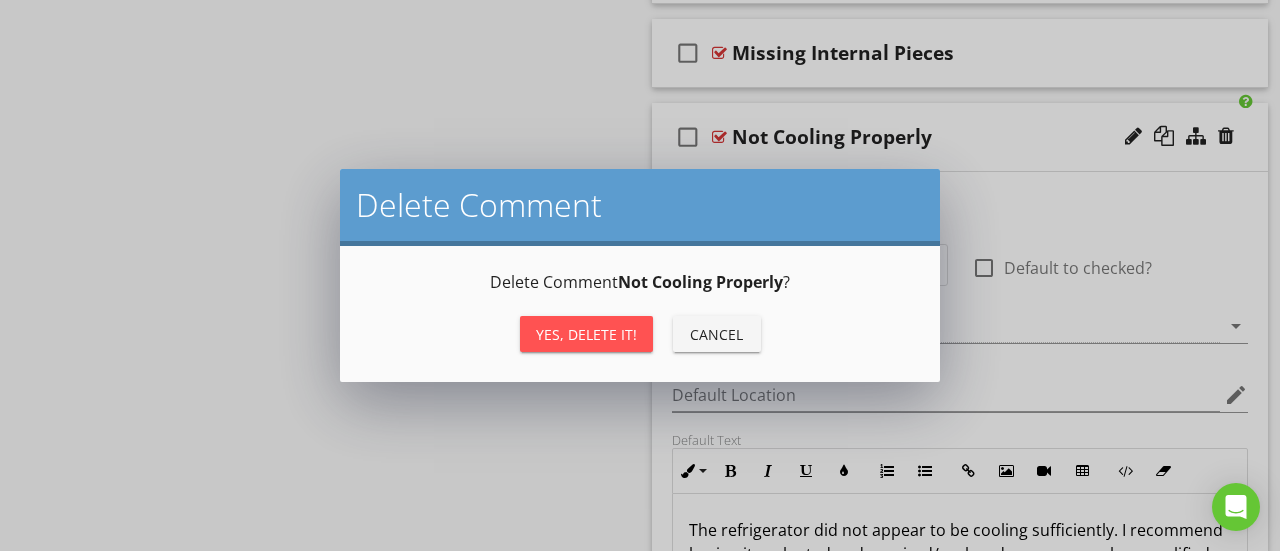 click on "Yes, Delete it!" at bounding box center [586, 334] 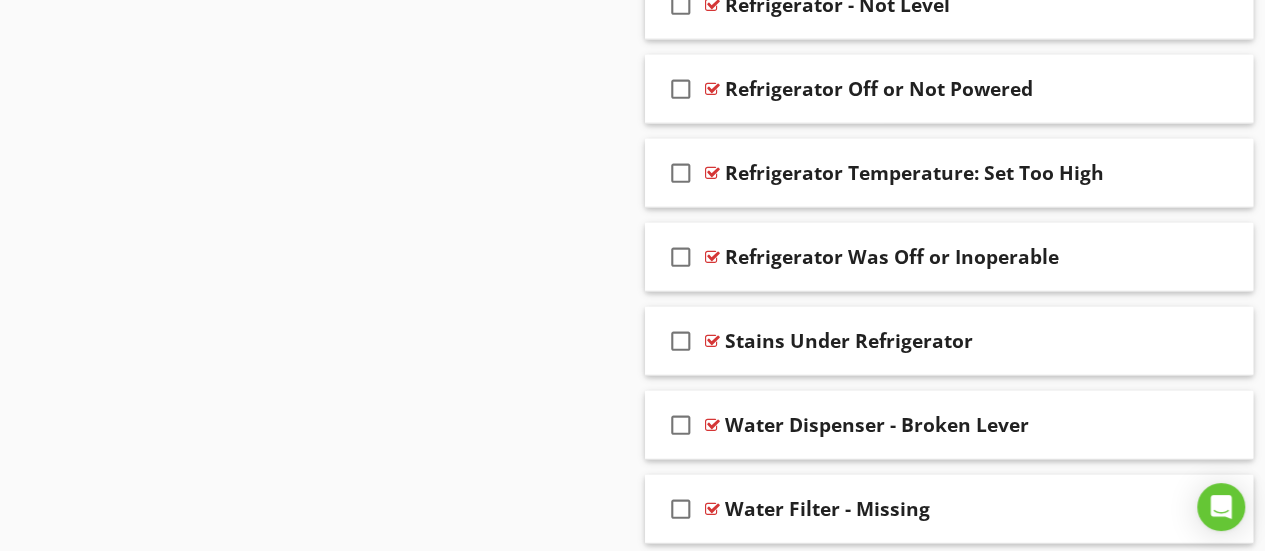 scroll, scrollTop: 2623, scrollLeft: 0, axis: vertical 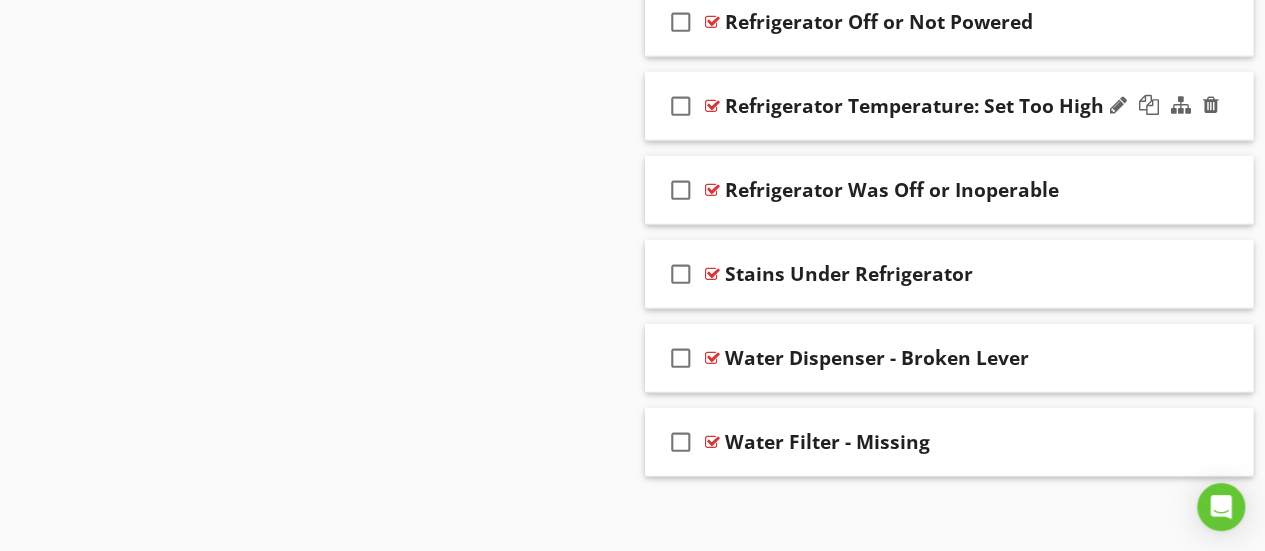 click on "check_box_outline_blank
Refrigerator Temperature: Set Too High" at bounding box center (949, 106) 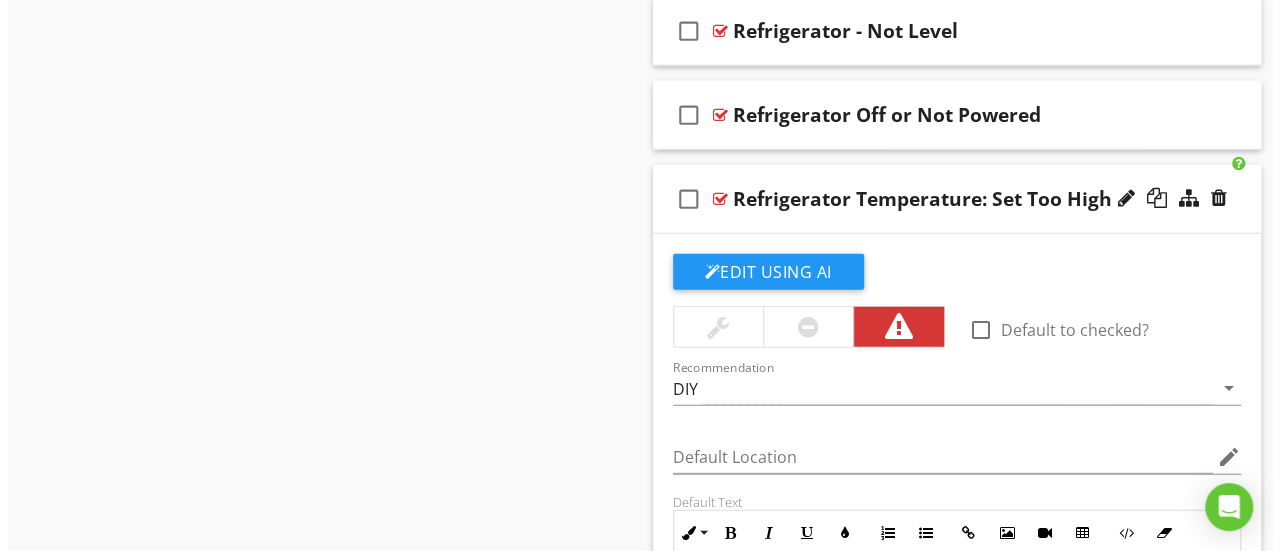 scroll, scrollTop: 2523, scrollLeft: 0, axis: vertical 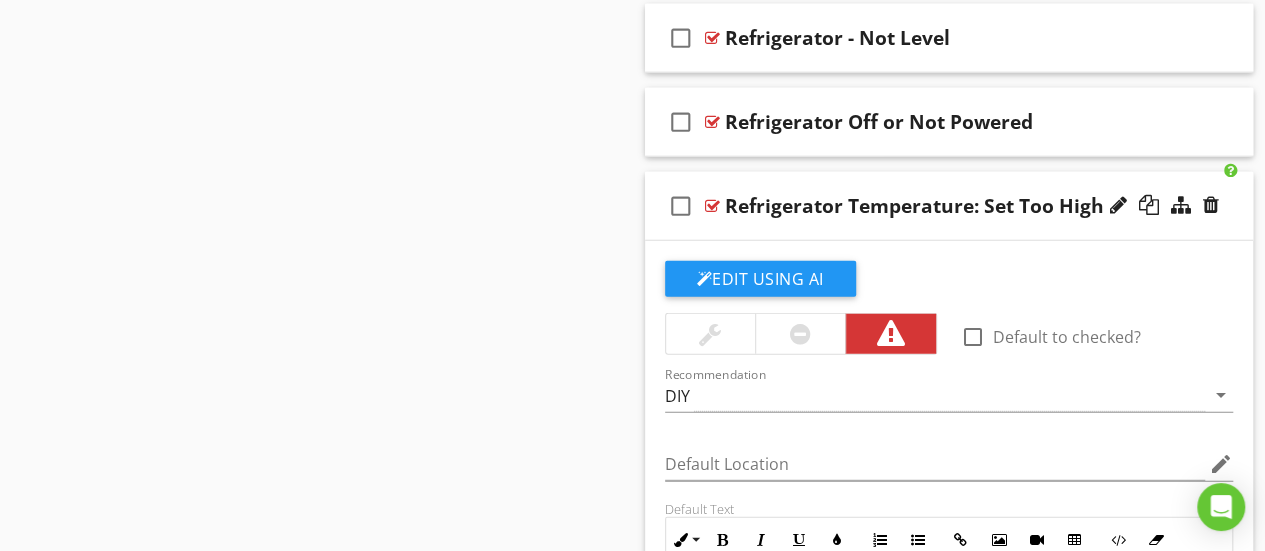 click on "check_box_outline_blank
Refrigerator Temperature: Set Too High" at bounding box center (949, 206) 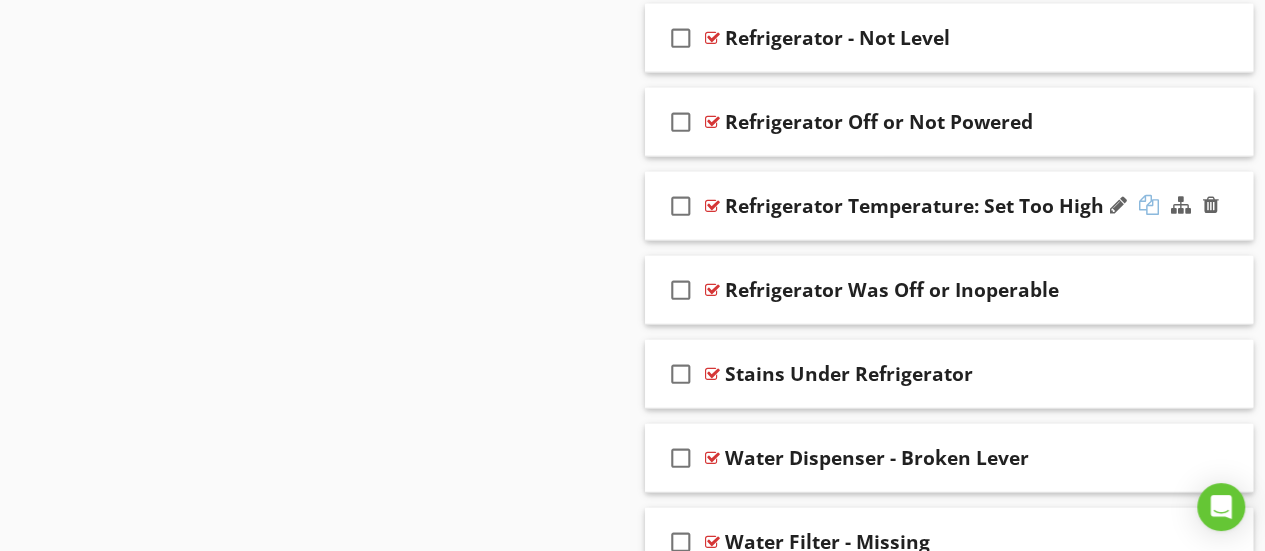 click at bounding box center (1149, 205) 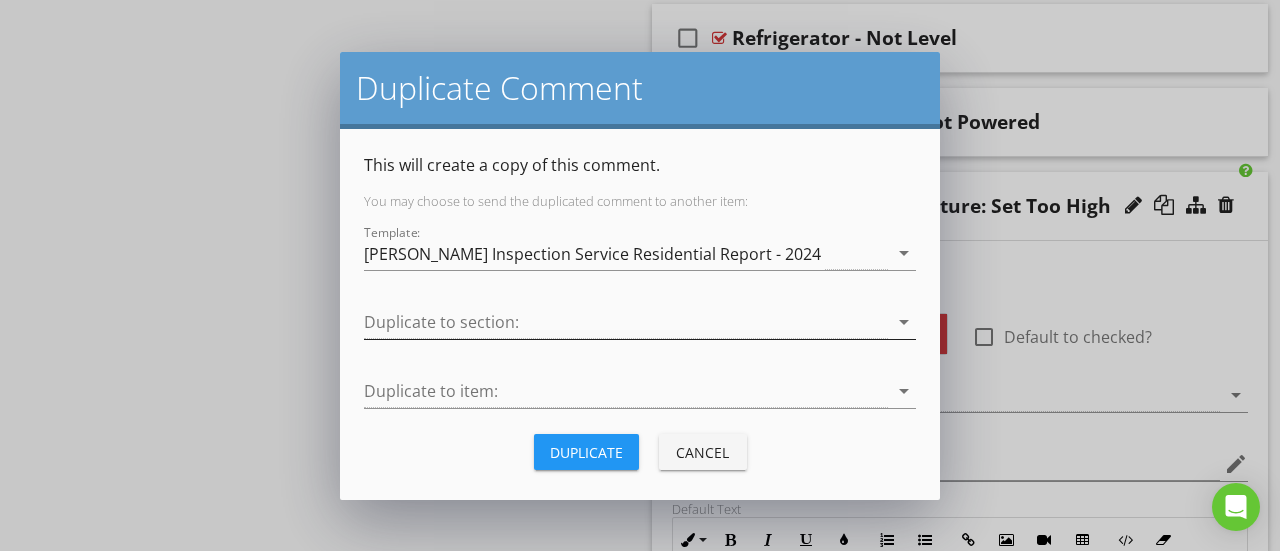 click at bounding box center (626, 322) 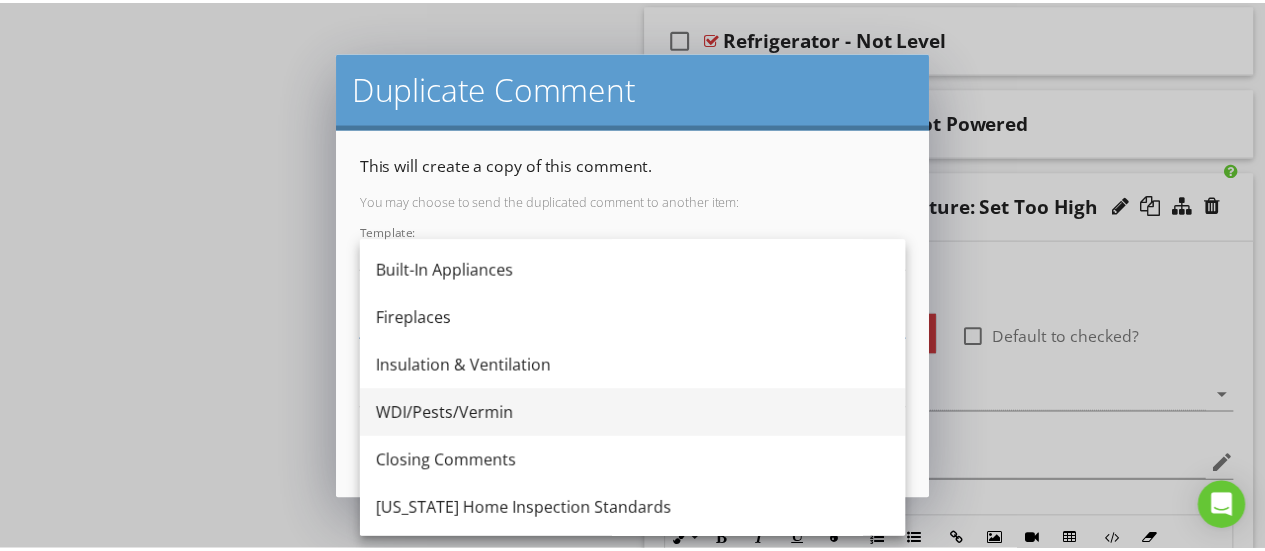 scroll, scrollTop: 400, scrollLeft: 0, axis: vertical 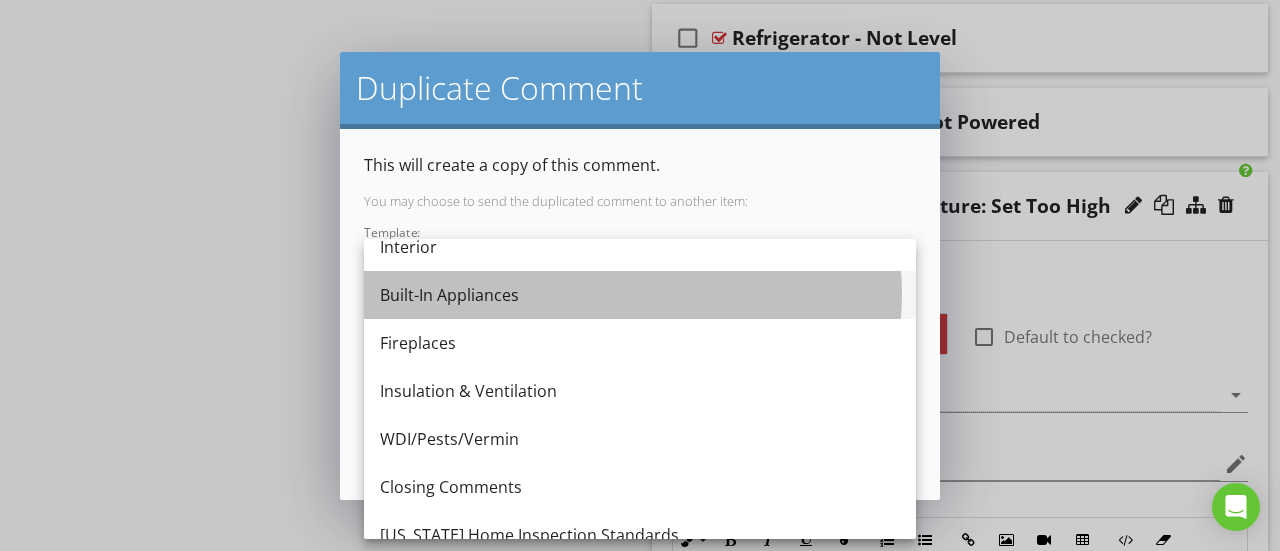 click on "Built-In Appliances" at bounding box center (640, 295) 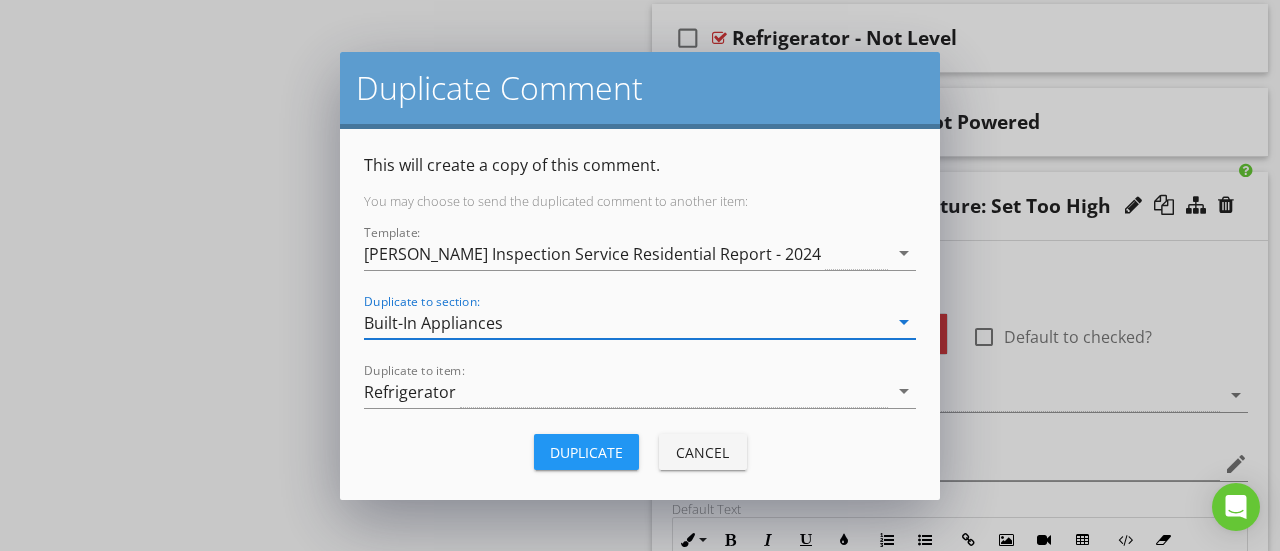 click on "Duplicate" at bounding box center (586, 452) 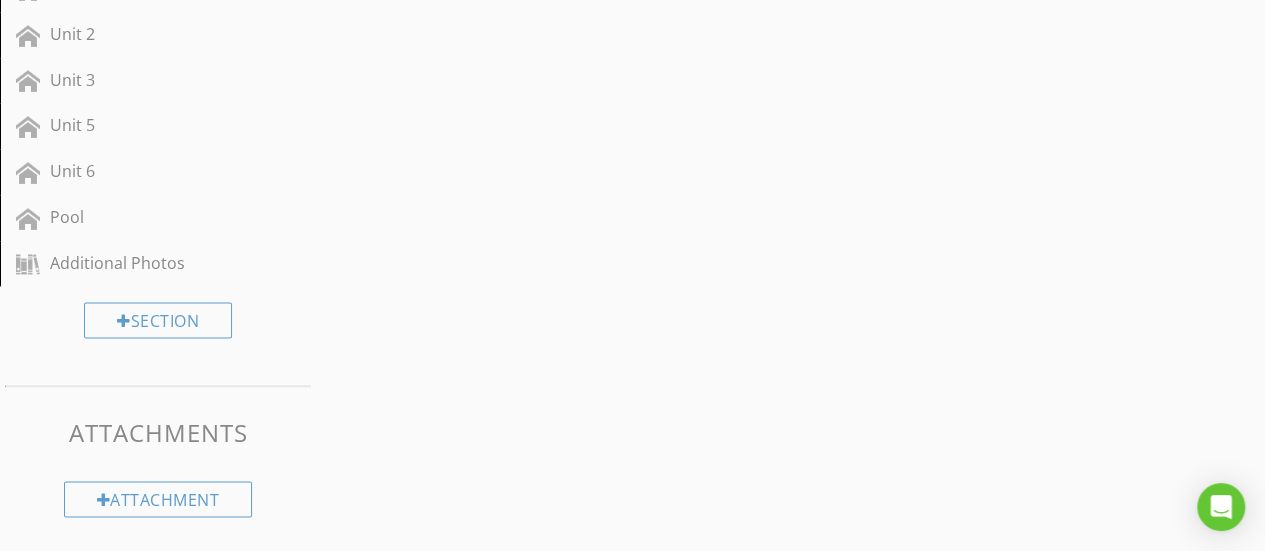 scroll, scrollTop: 2523, scrollLeft: 0, axis: vertical 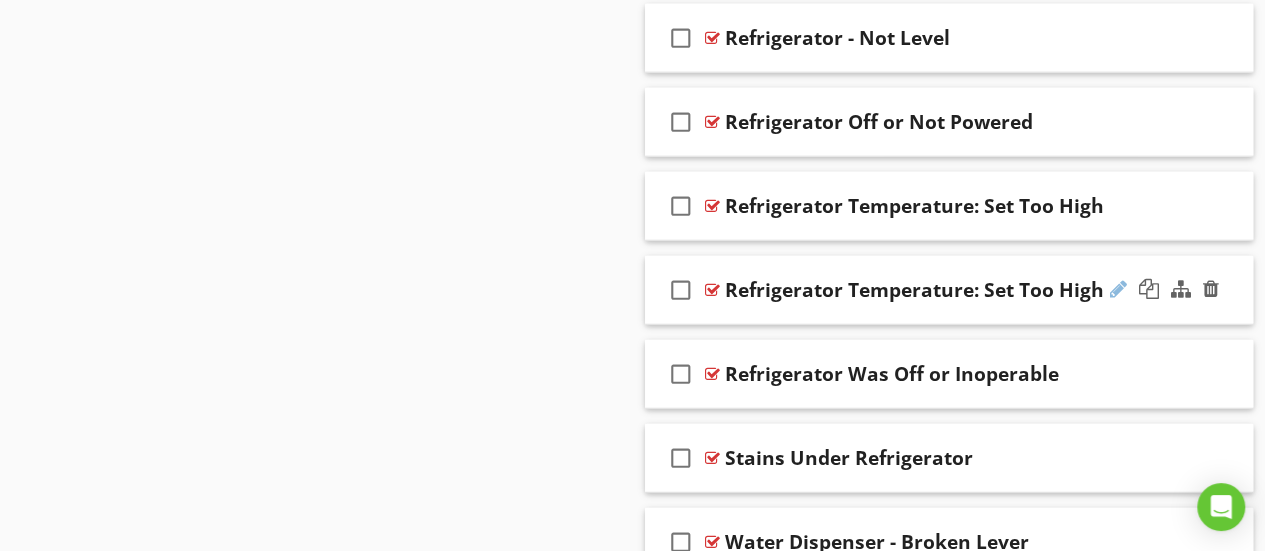 click at bounding box center (1118, 289) 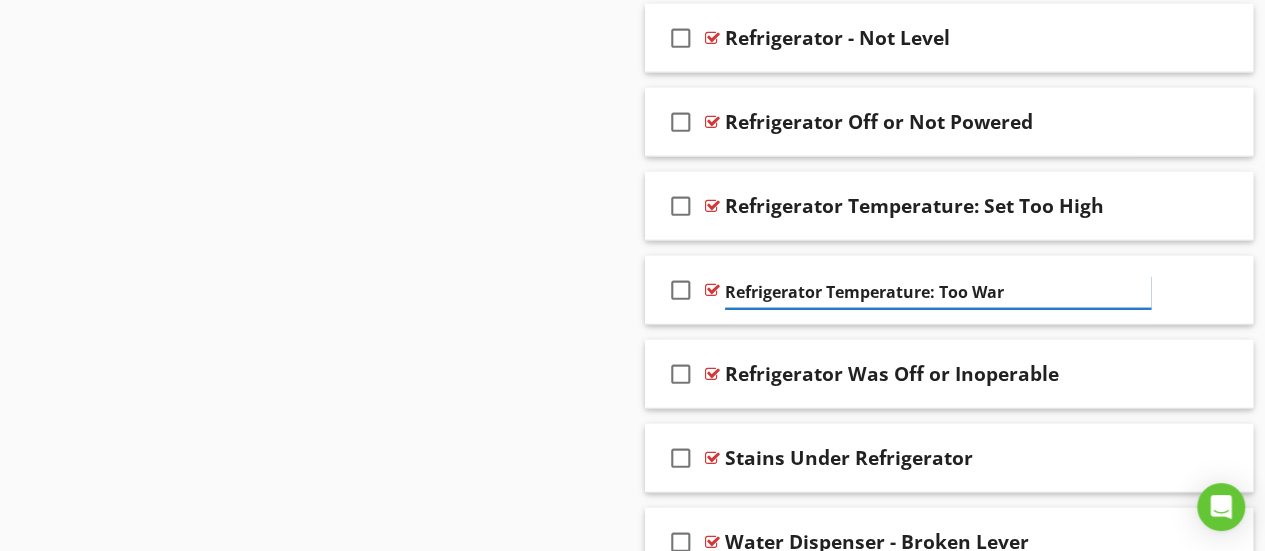 type on "Refrigerator Temperature: Too Warm" 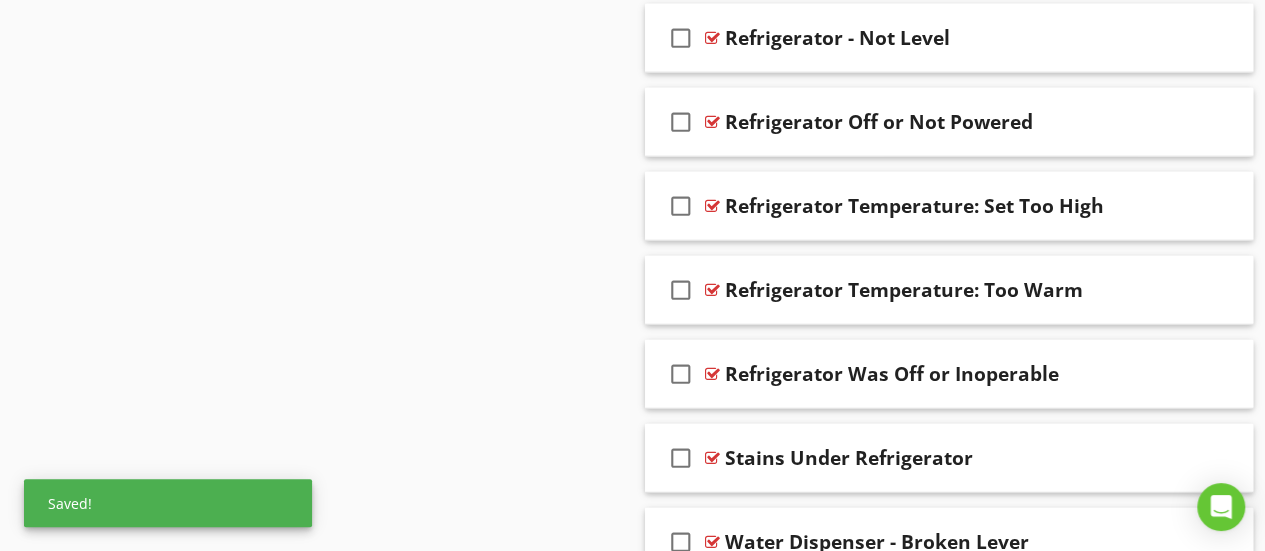click on "Sections
General           For Your Information           Exterior            Roof           Structure           Electrical           HVAC           Plumbing           Interior           Built-In Appliances           Fireplaces           Insulation & Ventilation           WDI/Pests/Vermin           Closing Comments           Connecticut Home Inspection Standards           Unit 1            Disclosure           Final Checklist           Addition Structure           Unit 4           In-law apartment            Unit 2           Unit 3           Unit 5           Unit 6           Pool           Additional Photos
Section
Attachments
Attachment
Items
General           Dishwasher           Garbage Disposal           Refrigerator           Microwave           Microwave w/ Exhaust           Cooktop           Wall Oven           Wall Oven/Microwave Combo           Range" at bounding box center [632, -799] 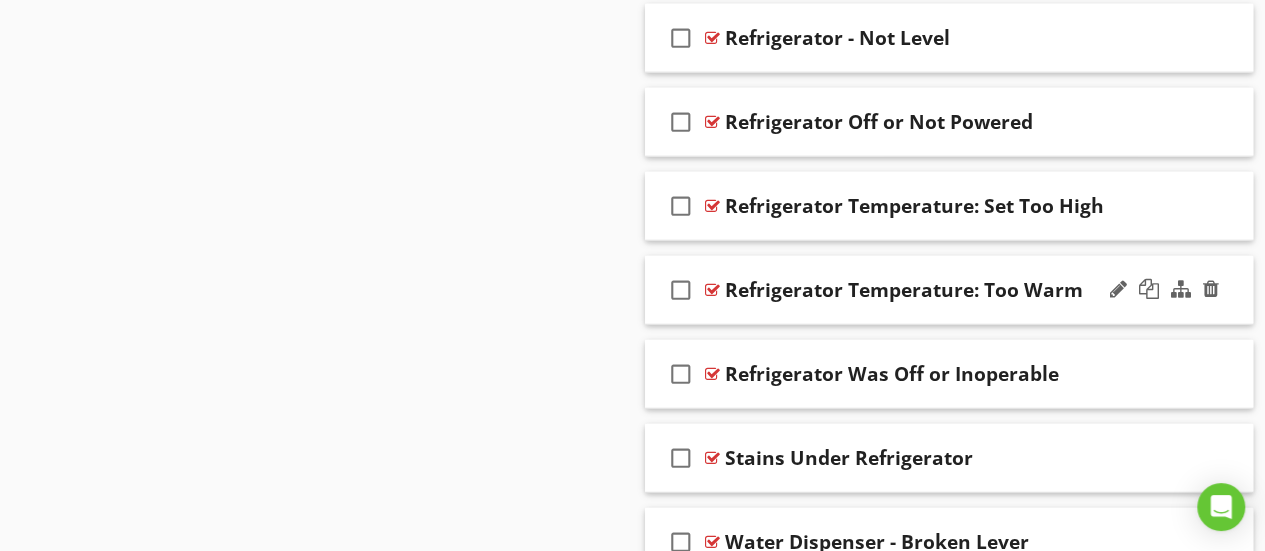click on "check_box_outline_blank
Refrigerator Temperature: Too Warm" at bounding box center [949, 290] 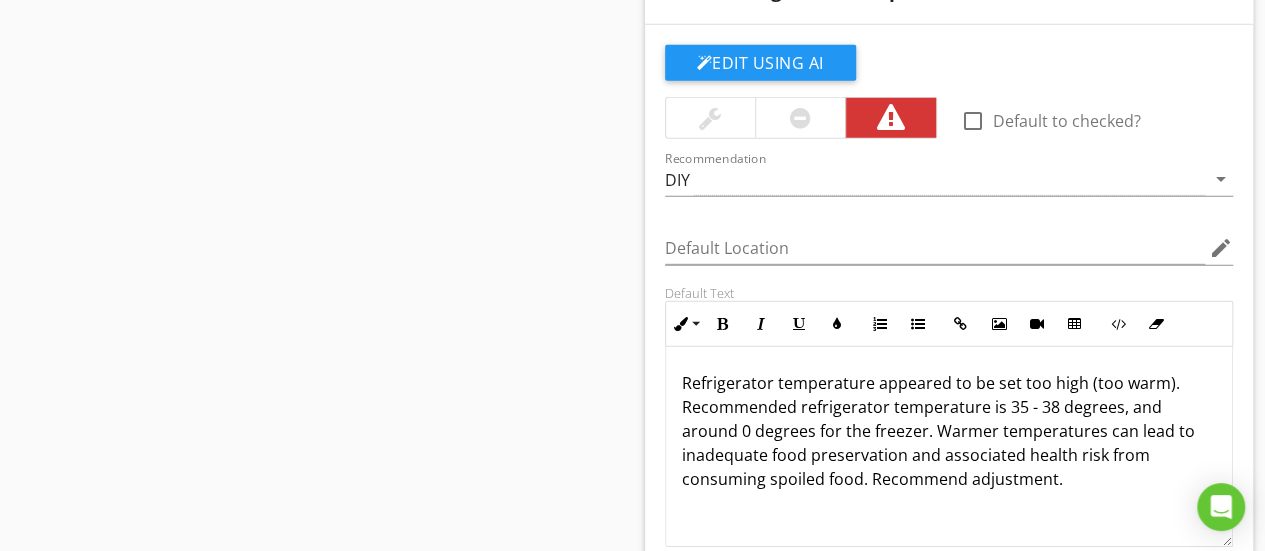scroll, scrollTop: 2923, scrollLeft: 0, axis: vertical 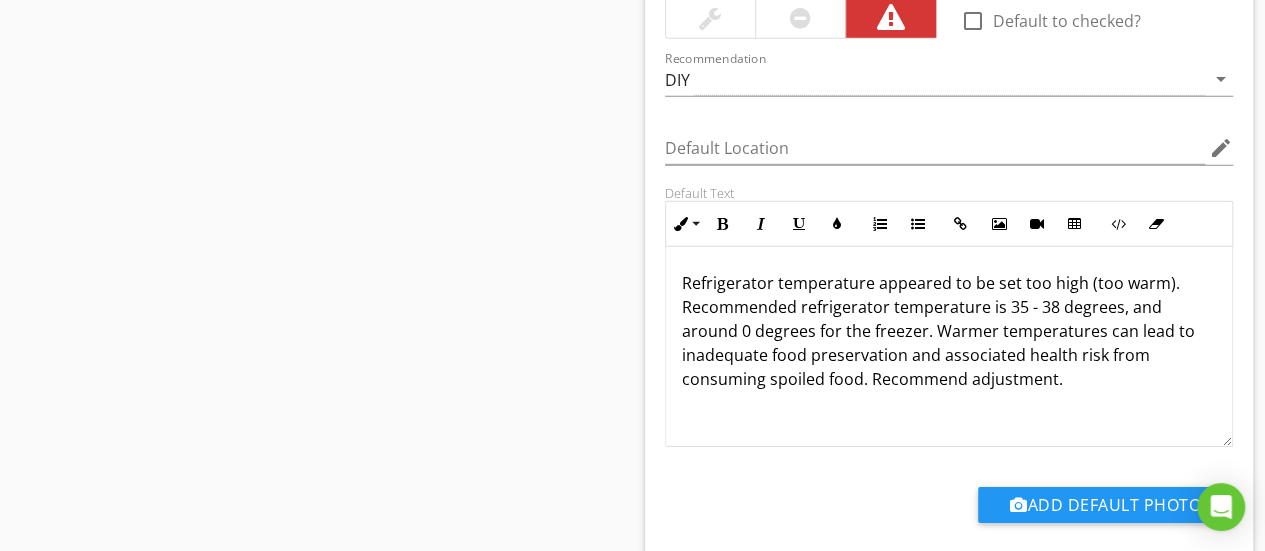 click on "Refrigerator temperature appeared to be set too high (too warm). Recommended refrigerator temperature is 35 - 38 degrees, and around 0 degrees for the freezer. Warmer temperatures can lead to inadequate food preservation and associated health risk from consuming spoiled food. Recommend adjustment." at bounding box center (949, 331) 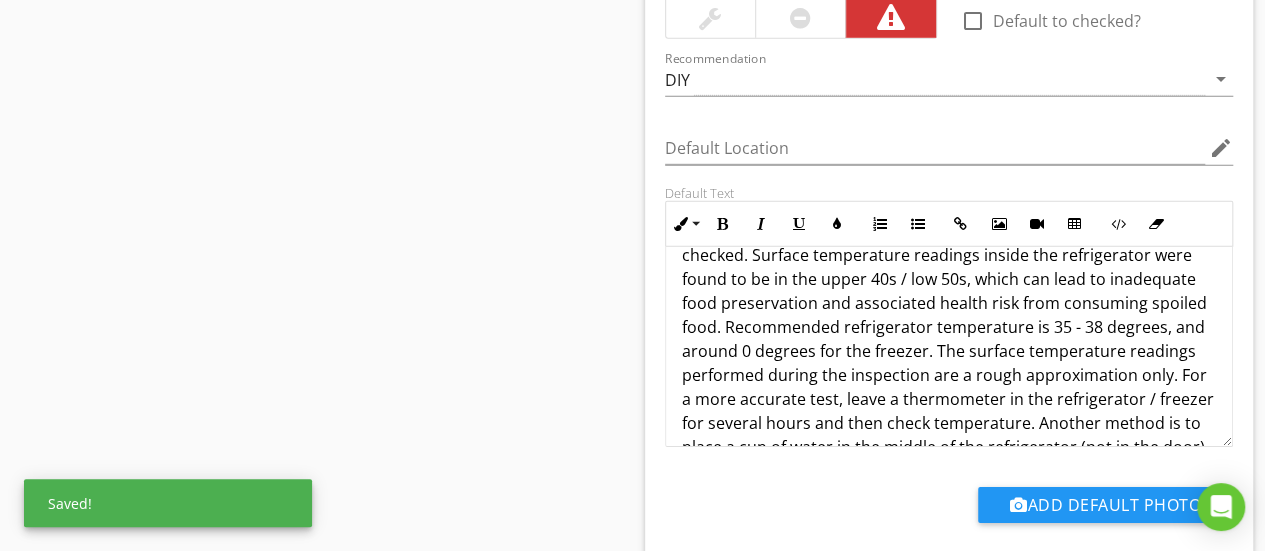 scroll, scrollTop: 0, scrollLeft: 0, axis: both 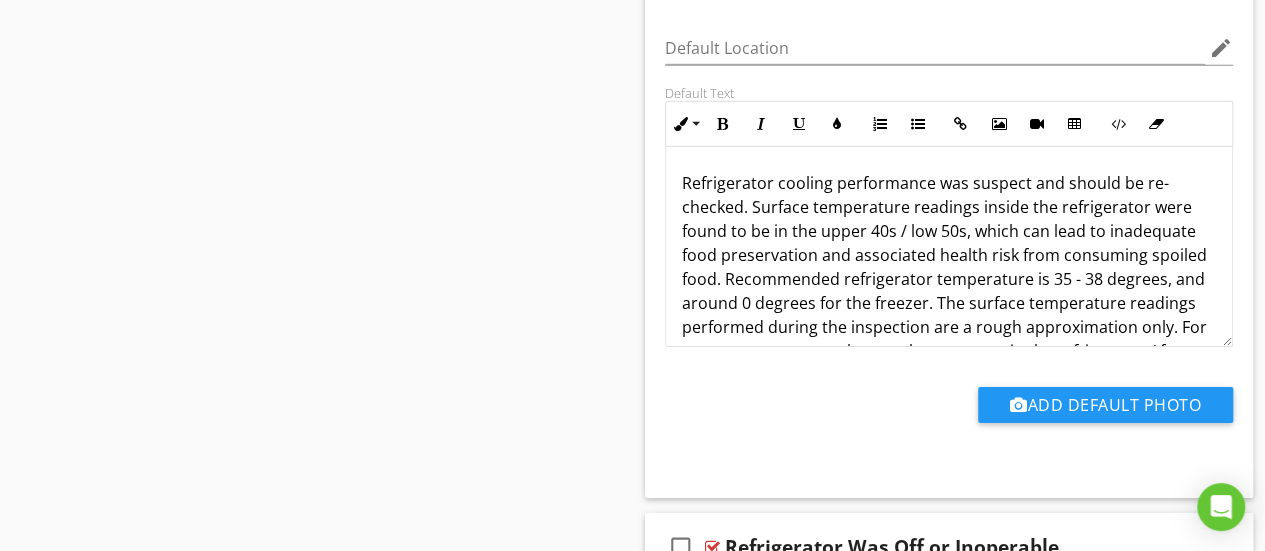 click on "Refrigerator cooling performance was suspect and should be re-checked. Surface temperature readings inside the refrigerator were found to be in the upper 40s / low 50s, which can lead to inadequate food preservation and associated health risk from consuming spoiled food. Recommended refrigerator temperature is 35 - 38 degrees, and around 0 degrees for the freezer. The surface temperature readings performed during the inspection are a rough approximation only. For a more accurate test, leave a thermometer in the refrigerator / freezer for several hours and then check temperature. Another method is to place a cup of water in the middle of the refrigerator (not in the door), and a cup of oil (vegetable oil or similar so it does not freeze) in the freezer. After 24-hours, use a thermometer to check temperature of each. Adjust refrigerator / freezer settings as needed. If unable to achieve recommended temperatures, have further evaluated by an appliance repair specialist." at bounding box center (949, 351) 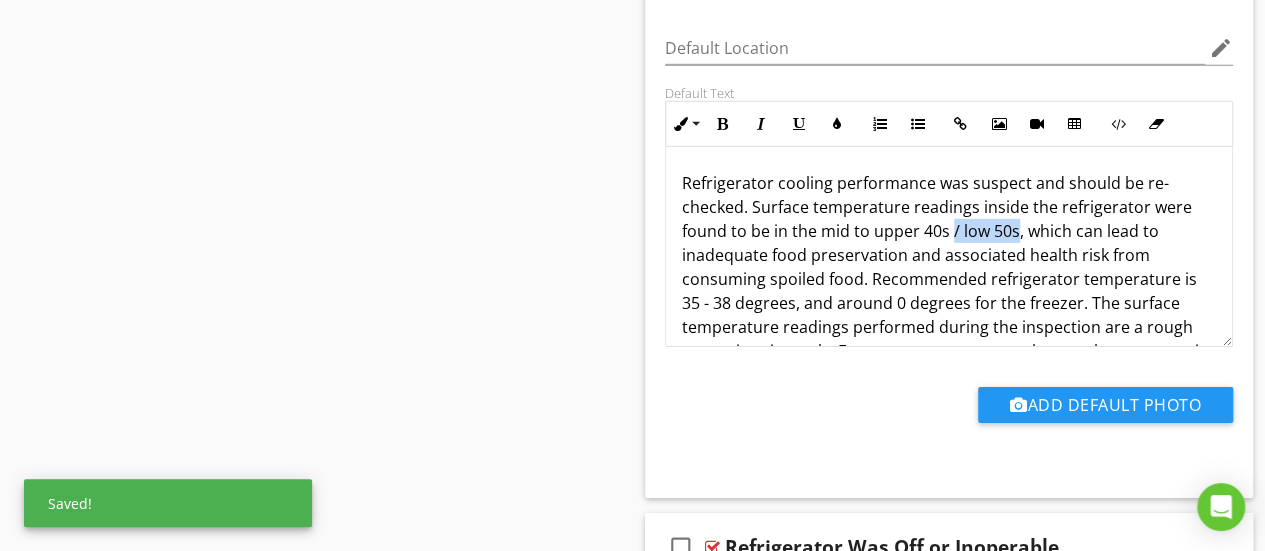 drag, startPoint x: 950, startPoint y: 221, endPoint x: 1017, endPoint y: 216, distance: 67.18631 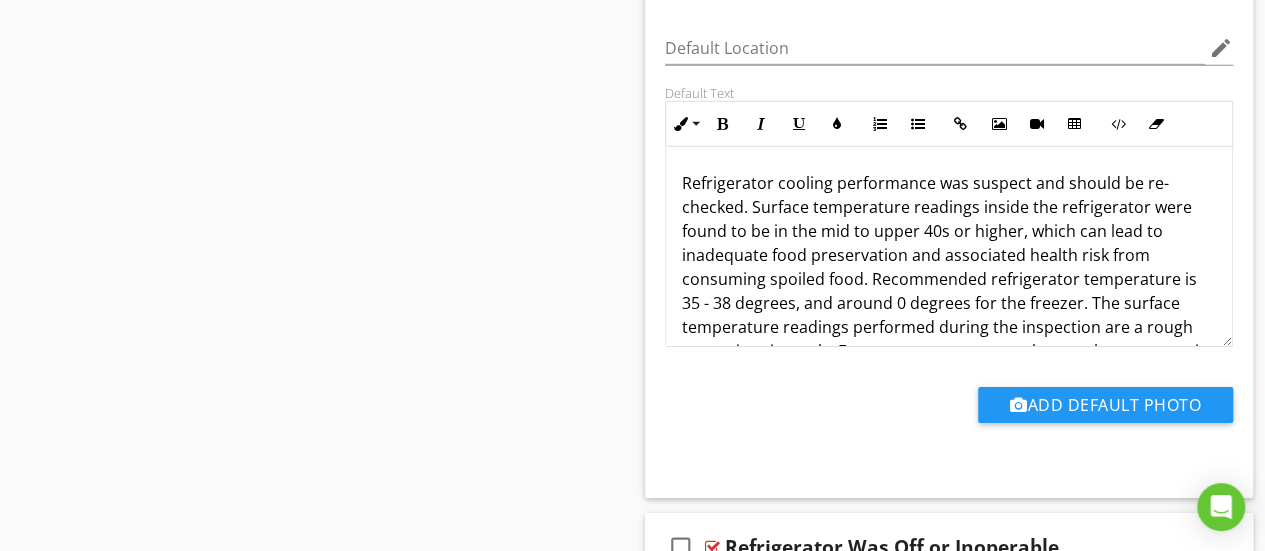 click on "Refrigerator cooling performance was suspect and should be re-checked. Surface temperature readings inside the refrigerator were found to be in the mid to upper 40s or higher, which can lead to inadequate food preservation and associated health risk from consuming spoiled food. Recommended refrigerator temperature is 35 - 38 degrees, and around 0 degrees for the freezer. The surface temperature readings performed during the inspection are a rough approximation only. For a more accurate test, leave a thermometer in the refrigerator / freezer for several hours and then check temperature. Another method is to place a cup of water in the middle of the refrigerator (not in the door), and a cup of oil (vegetable oil or similar so it does not freeze) in the freezer. After 24-hours, use a thermometer to check temperature of each. Adjust refrigerator / freezer settings as needed. If unable to achieve recommended temperatures, have further evaluated by an appliance repair specialist." at bounding box center [949, 363] 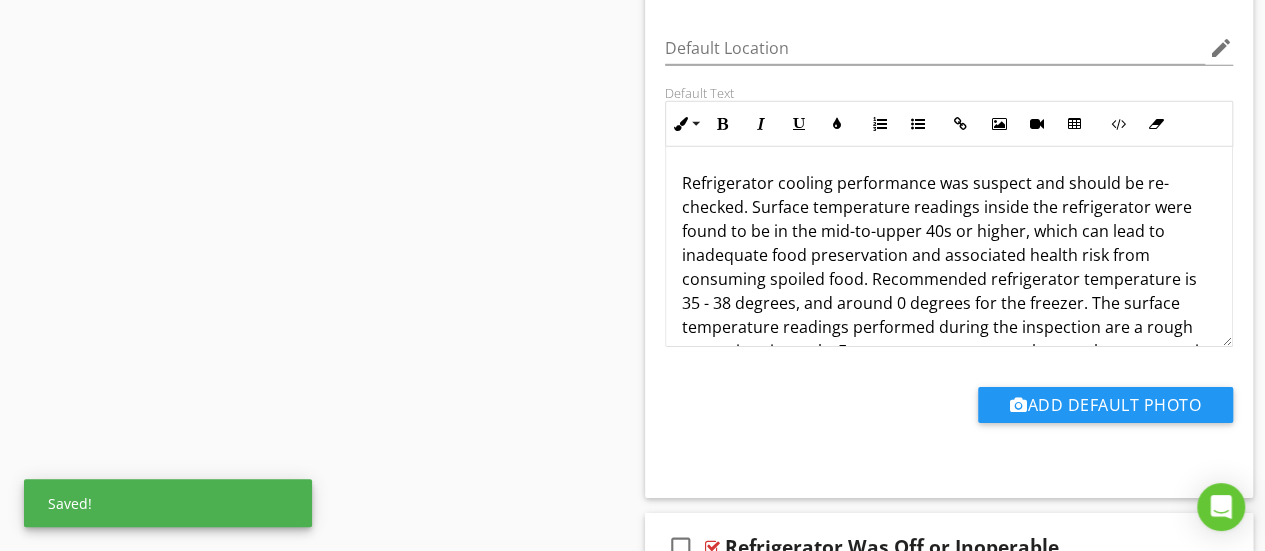 click on "Sections
General           For Your Information           Exterior            Roof           Structure           Electrical           HVAC           Plumbing           Interior           Built-In Appliances           Fireplaces           Insulation & Ventilation           WDI/Pests/Vermin           Closing Comments           Connecticut Home Inspection Standards           Unit 1            Disclosure           Final Checklist           Addition Structure           Unit 4           In-law apartment            Unit 2           Unit 3           Unit 5           Unit 6           Pool           Additional Photos
Section
Attachments
Attachment
Items
General           Dishwasher           Garbage Disposal           Refrigerator           Microwave           Microwave w/ Exhaust           Cooktop           Wall Oven           Wall Oven/Microwave Combo           Range" at bounding box center (632, -963) 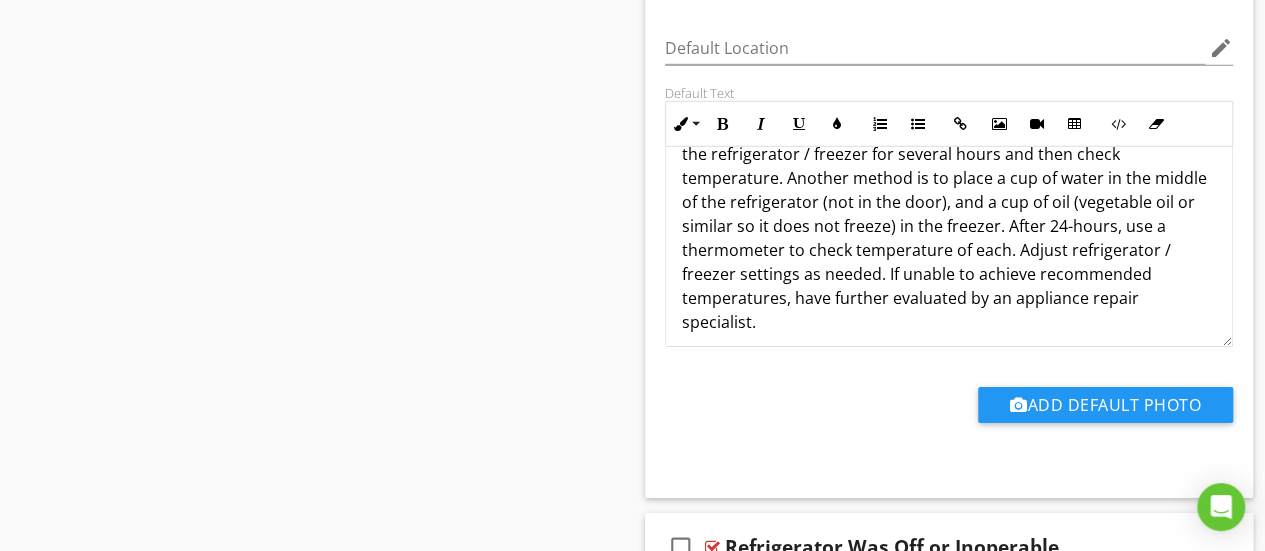 scroll, scrollTop: 232, scrollLeft: 0, axis: vertical 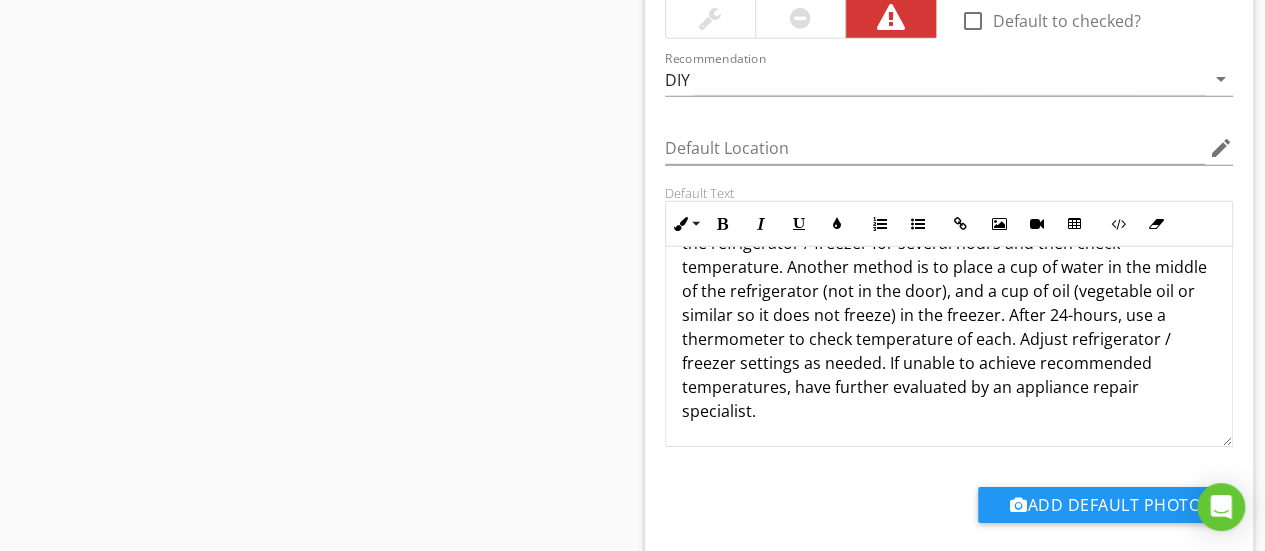 click on "Refrigerator cooling performance was suspect and should be re-checked. Surface temperature readings inside the refrigerator were found to be in the mid-to-upper 40s or higher, which can lead to inadequate food preservation and associated health risk from consuming spoiled food. Recommended refrigerator temperature is 35 - 38 degrees, and around 0 degrees for the freezer. The surface temperature readings performed during the inspection are a rough approximation only. For a more accurate test, leave a thermometer in the refrigerator / freezer for several hours and then check temperature. Another method is to place a cup of water in the middle of the refrigerator (not in the door), and a cup of oil (vegetable oil or similar so it does not freeze) in the freezer. After 24-hours, use a thermometer to check temperature of each. Adjust refrigerator / freezer settings as needed. If unable to achieve recommended temperatures, have further evaluated by an appliance repair specialist." at bounding box center [949, 231] 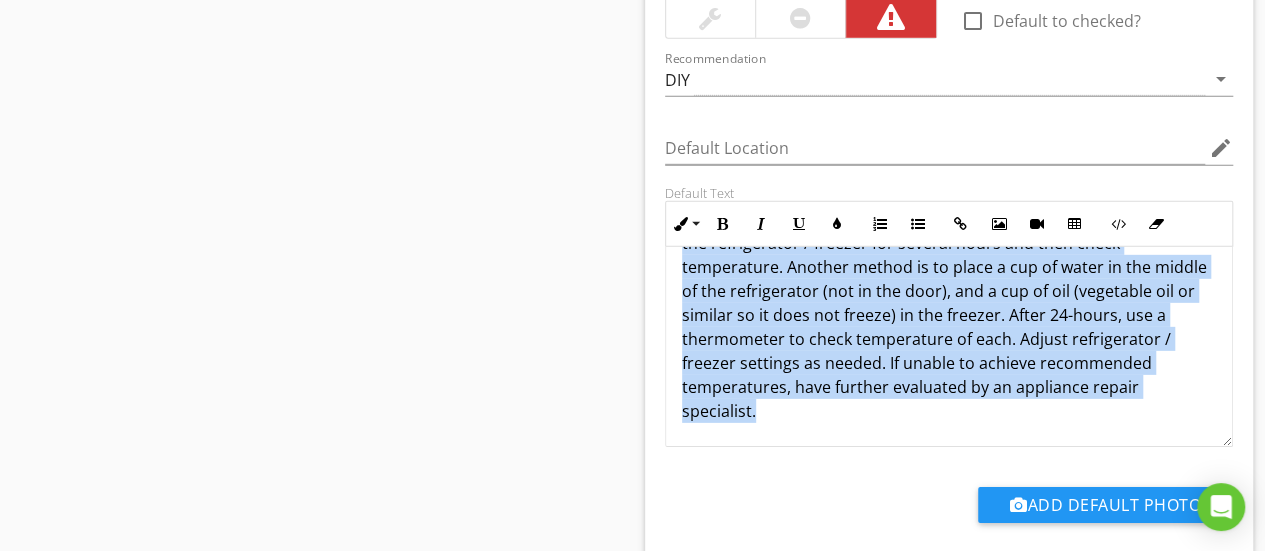 copy on "Refrigerator cooling performance was suspect and should be re-checked. Surface temperature readings inside the refrigerator were found to be in the mid-to-upper 40s or higher, which can lead to inadequate food preservation and associated health risk from consuming spoiled food. Recommended refrigerator temperature is 35 - 38 degrees, and around 0 degrees for the freezer. The surface temperature readings performed during the inspection are a rough approximation only. For a more accurate test, leave a thermometer in the refrigerator / freezer for several hours and then check temperature. Another method is to place a cup of water in the middle of the refrigerator (not in the door), and a cup of oil (vegetable oil or similar so it does not freeze) in the freezer. After 24-hours, use a thermometer to check temperature of each. Adjust refrigerator / freezer settings as needed. If unable to achieve recommended temperatures, have further evaluated by an appliance repair specialist." 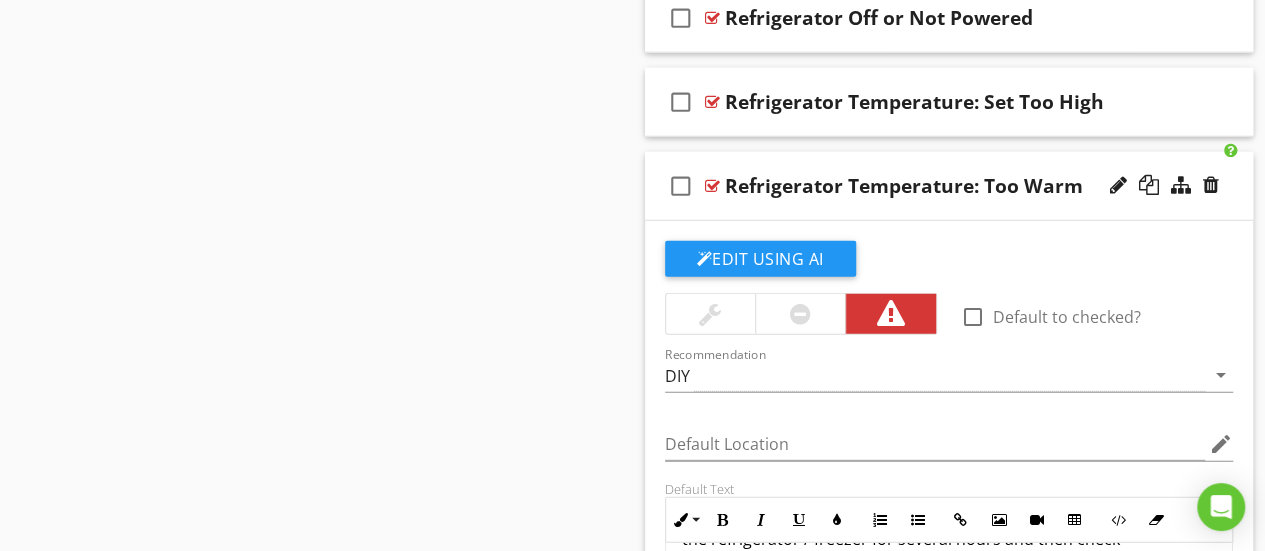 scroll, scrollTop: 2623, scrollLeft: 0, axis: vertical 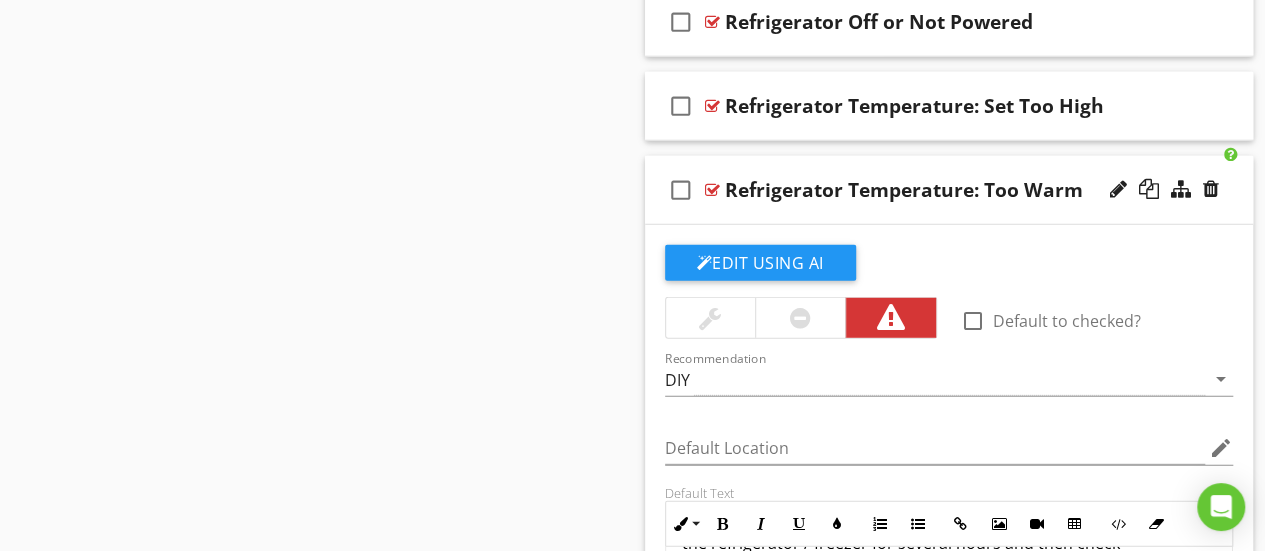 click on "check_box_outline_blank
Refrigerator Temperature: Too Warm" at bounding box center [949, 190] 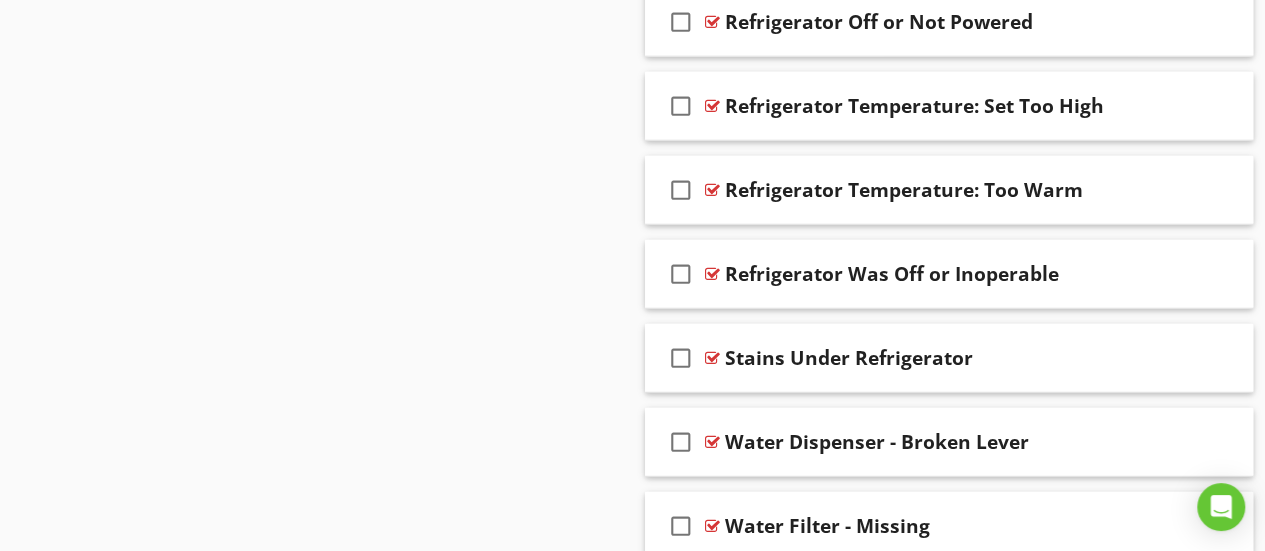 click on "Sections
General           For Your Information           Exterior            Roof           Structure           Electrical           HVAC           Plumbing           Interior           Built-In Appliances           Fireplaces           Insulation & Ventilation           WDI/Pests/Vermin           Closing Comments           Connecticut Home Inspection Standards           Unit 1            Disclosure           Final Checklist           Addition Structure           Unit 4           In-law apartment            Unit 2           Unit 3           Unit 5           Unit 6           Pool           Additional Photos
Section
Attachments
Attachment
Items
General           Dishwasher           Garbage Disposal           Refrigerator           Microwave           Microwave w/ Exhaust           Cooktop           Wall Oven           Wall Oven/Microwave Combo           Range" at bounding box center (632, -899) 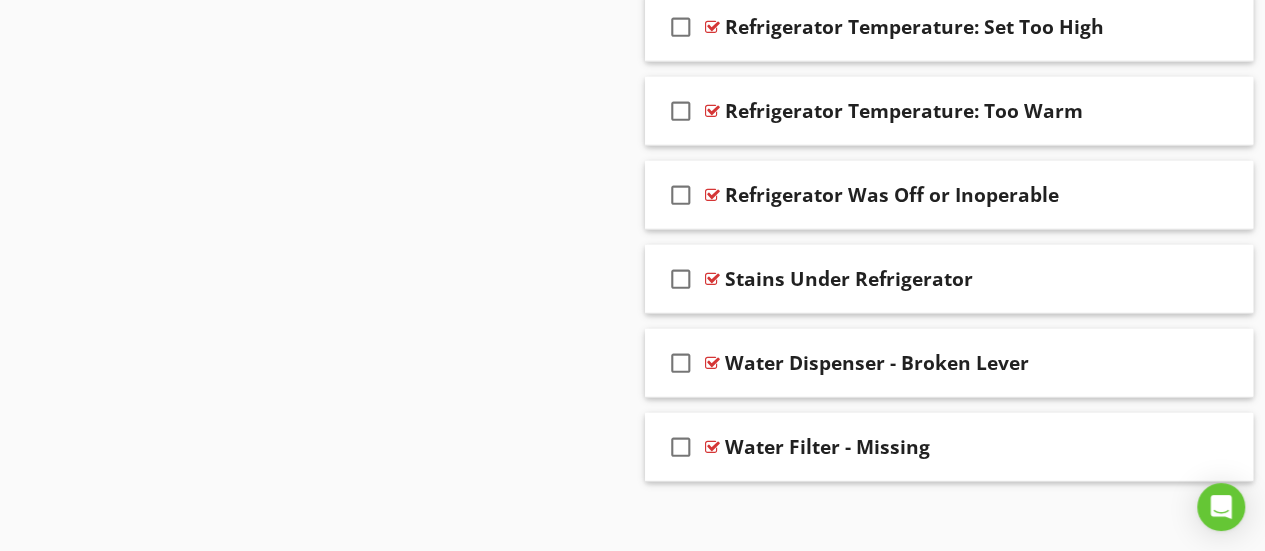 scroll, scrollTop: 2707, scrollLeft: 0, axis: vertical 